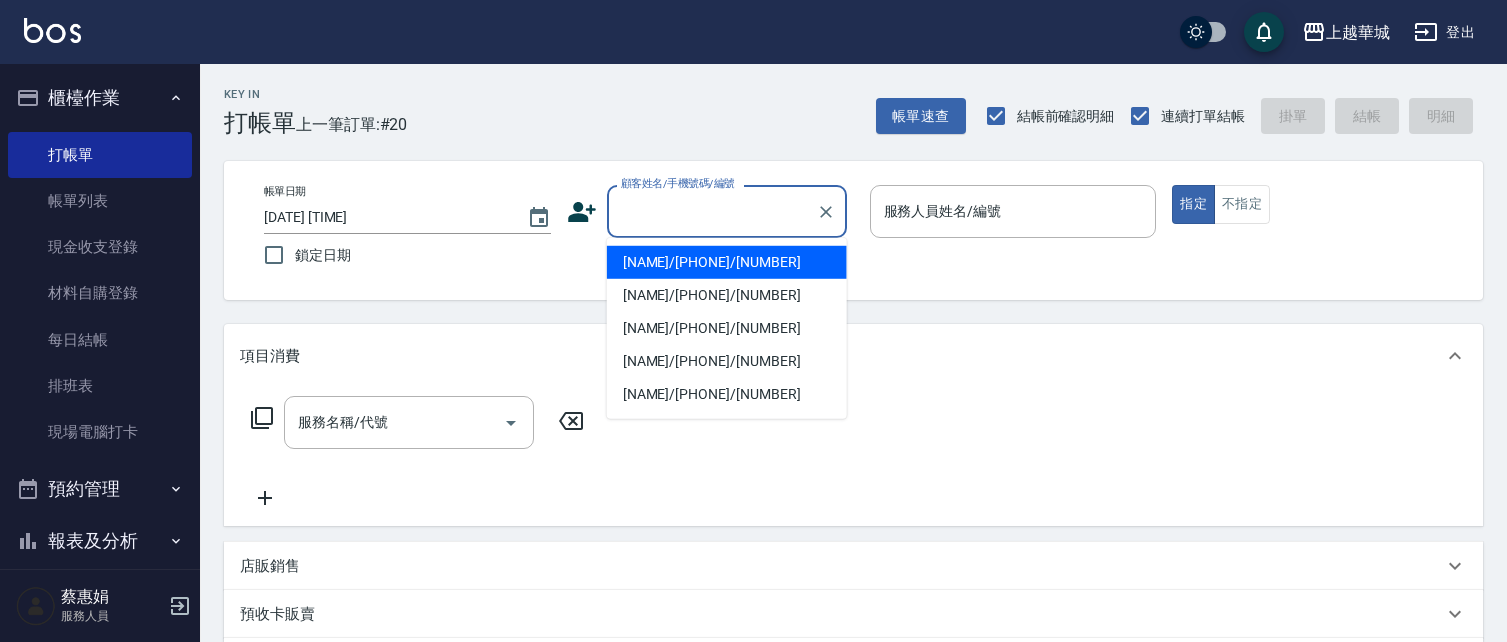scroll, scrollTop: 0, scrollLeft: 0, axis: both 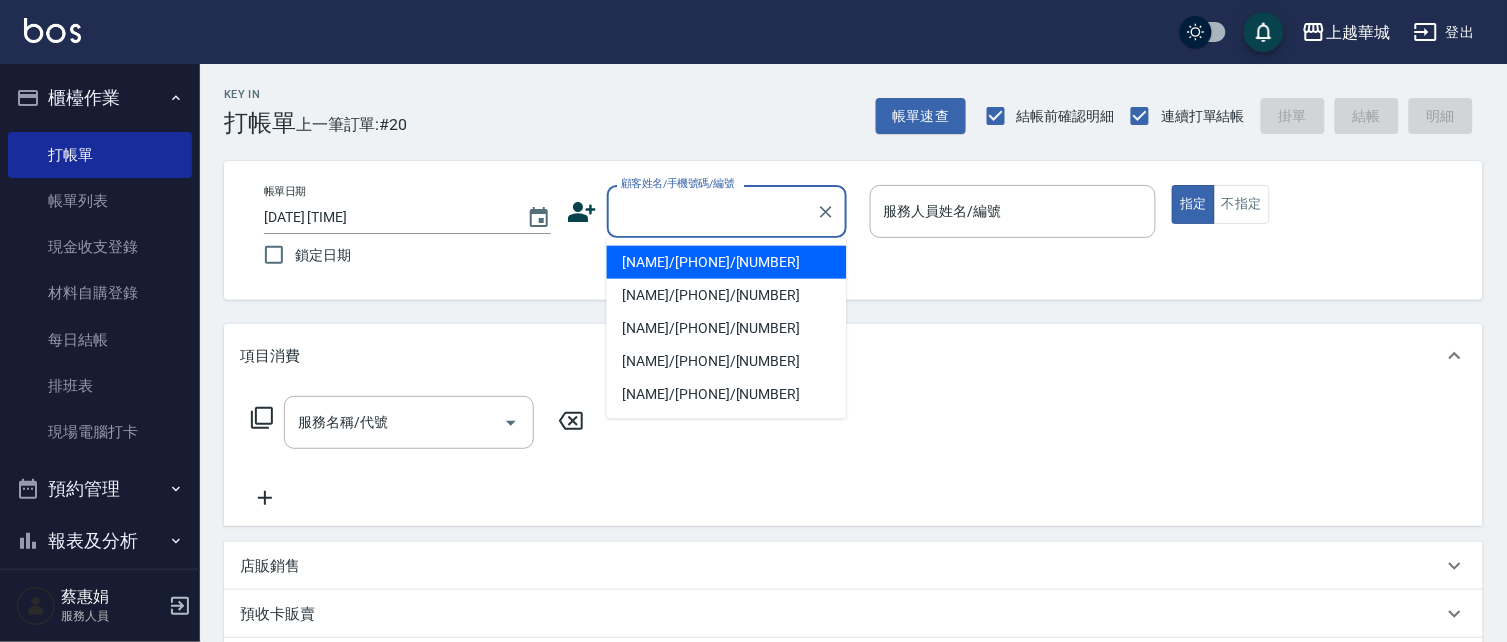 drag, startPoint x: 674, startPoint y: 213, endPoint x: 662, endPoint y: 212, distance: 12.0415945 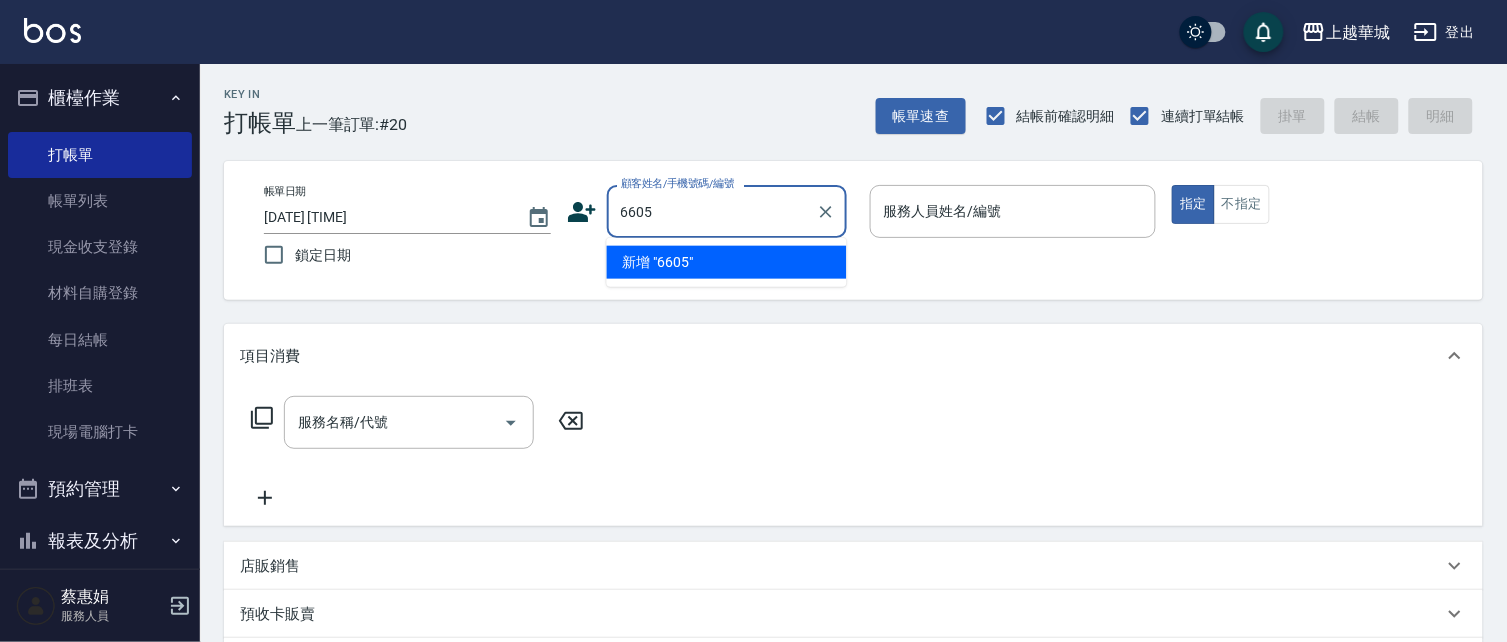 type on "6605" 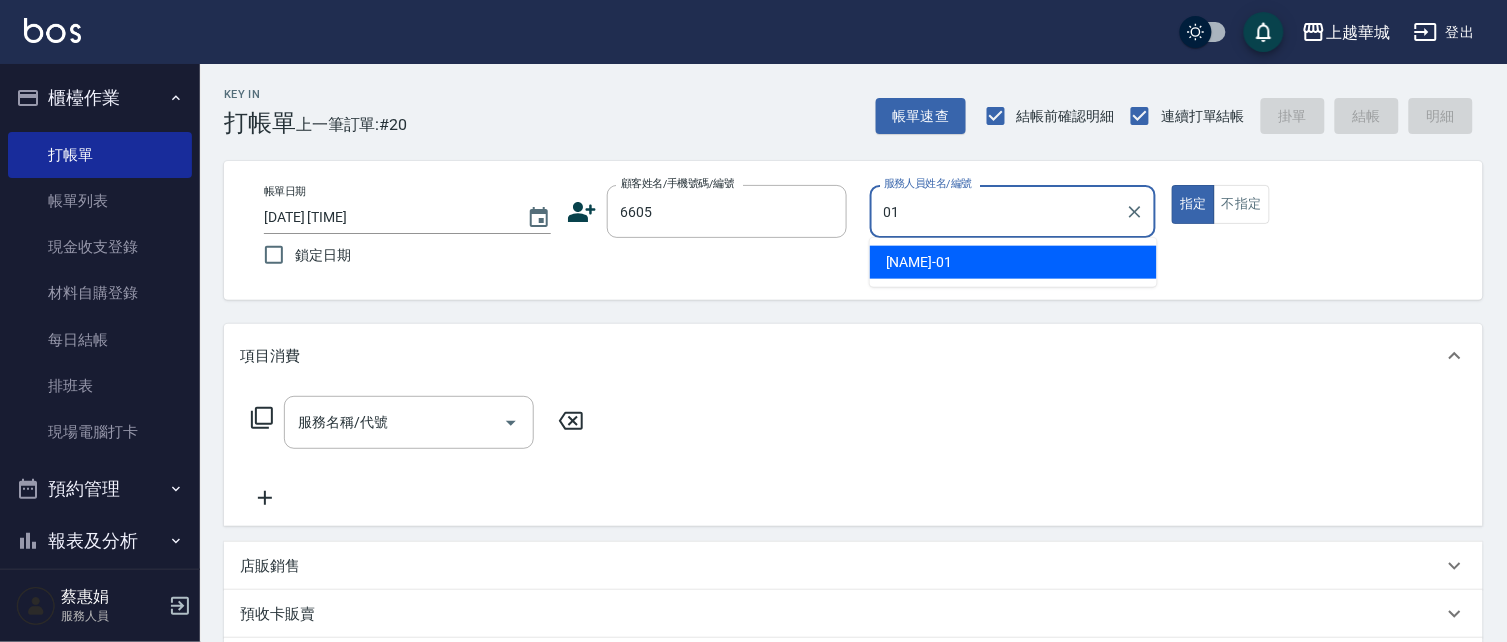 type on "[NAME]-[NUMBER]" 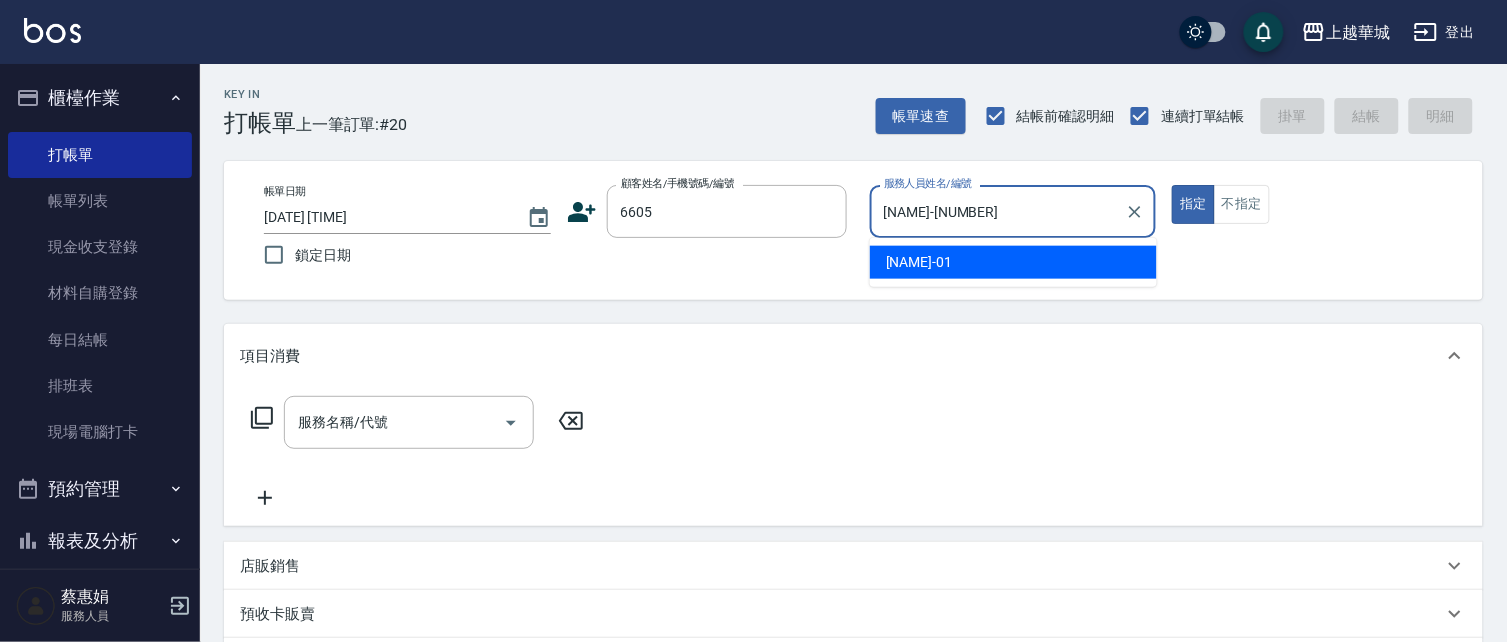 type on "true" 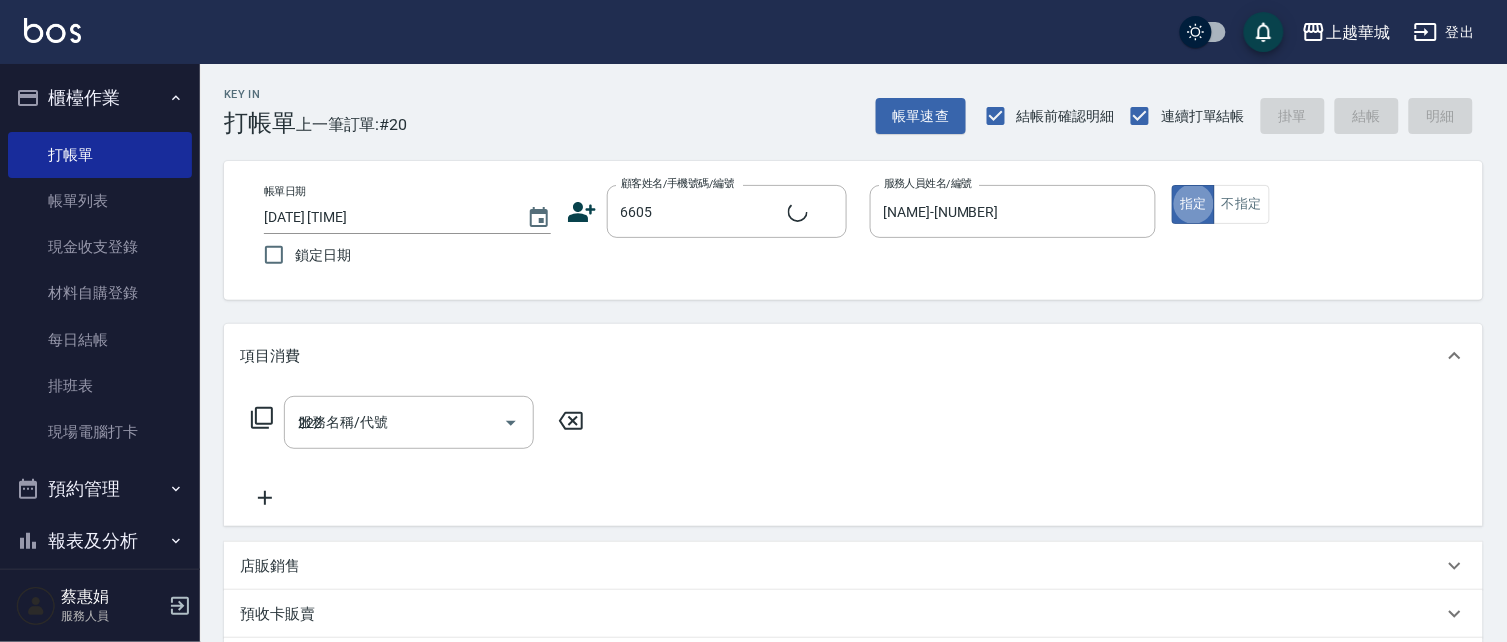 type on "222" 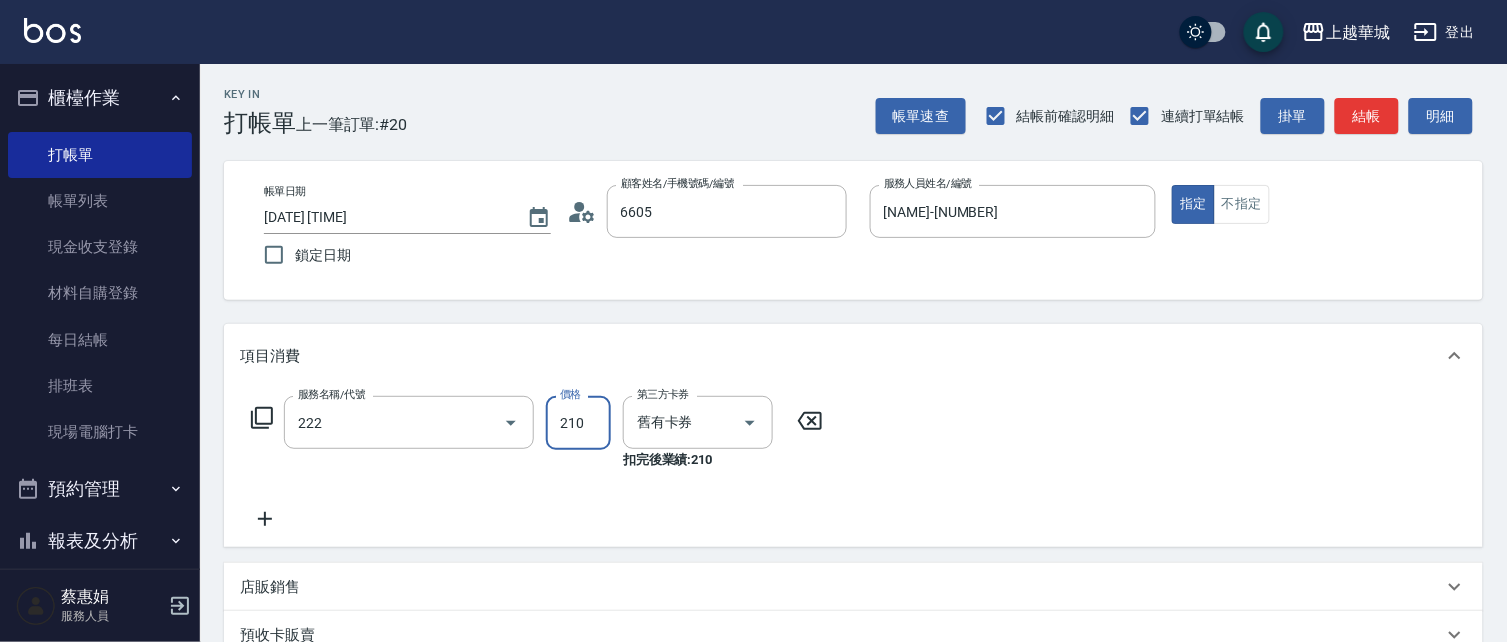 type on "[NAME]/[NUMBER]_[NAME]/[NUMBER]" 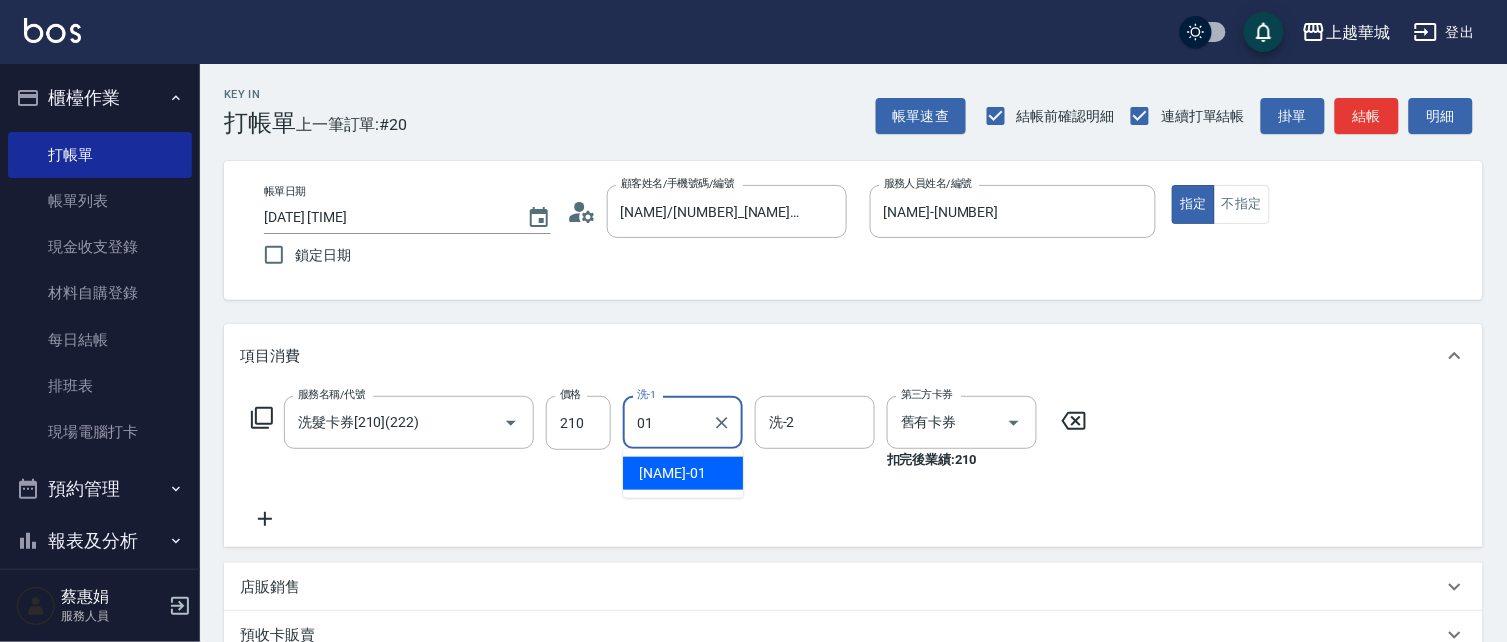 type on "[NAME]-[NUMBER]" 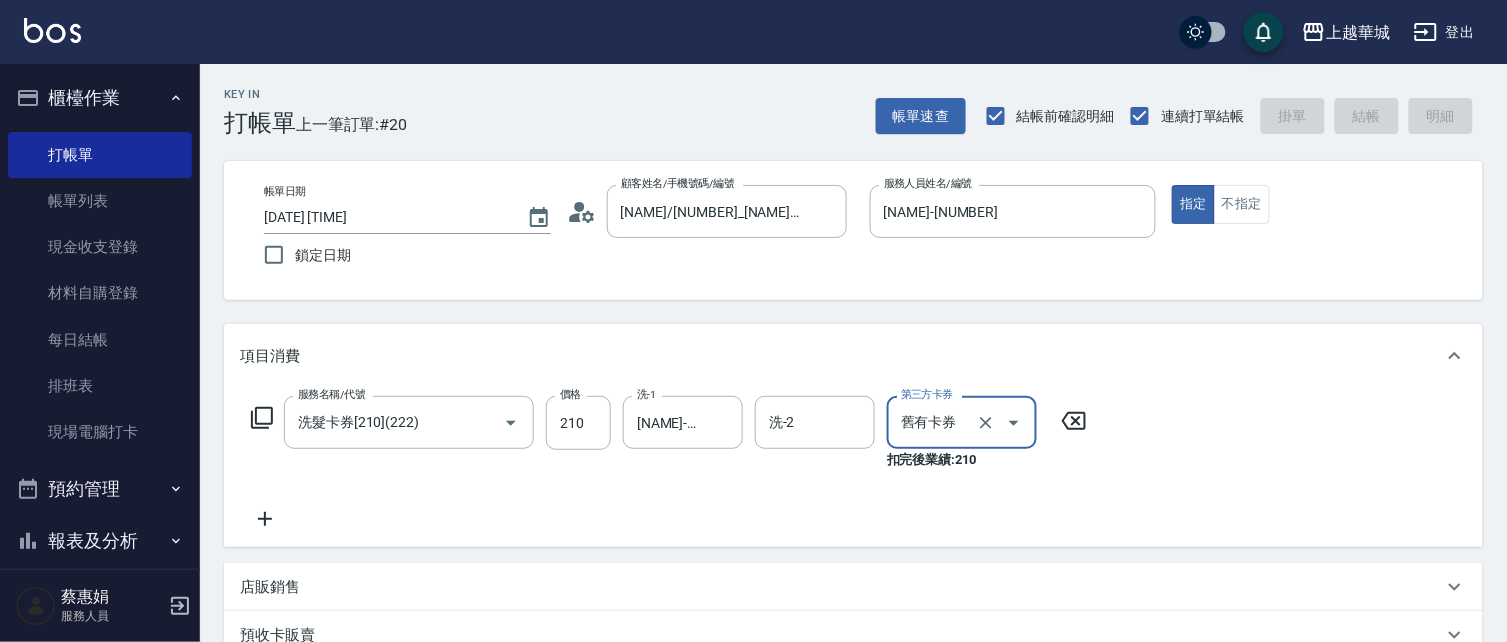 type on "舊有卡券" 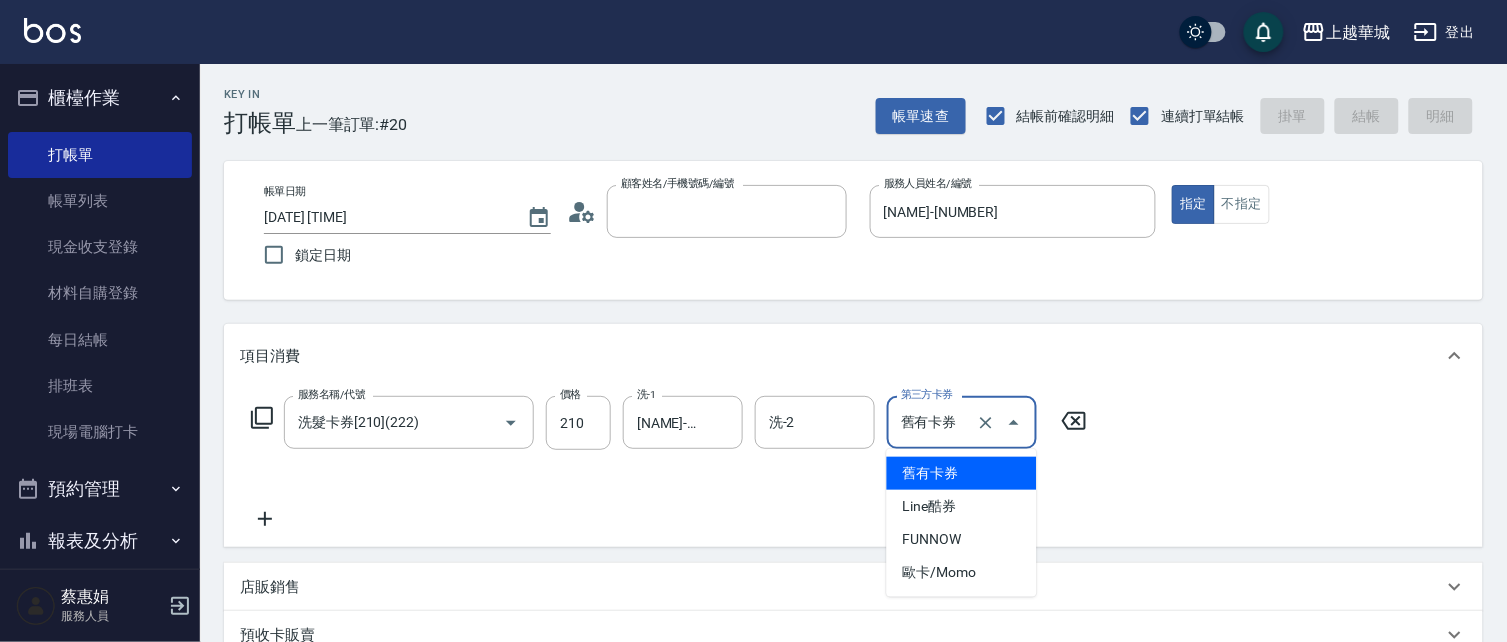type on "2" 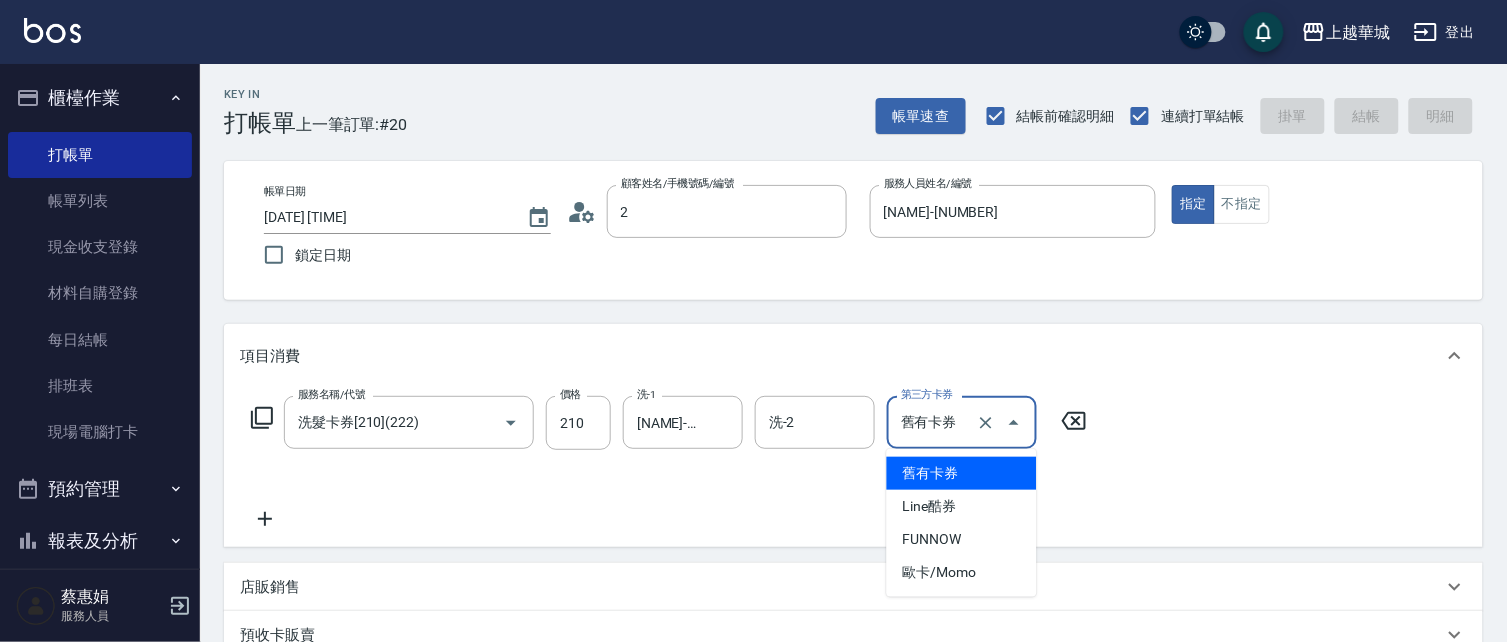 type on "[DATE] [TIME]" 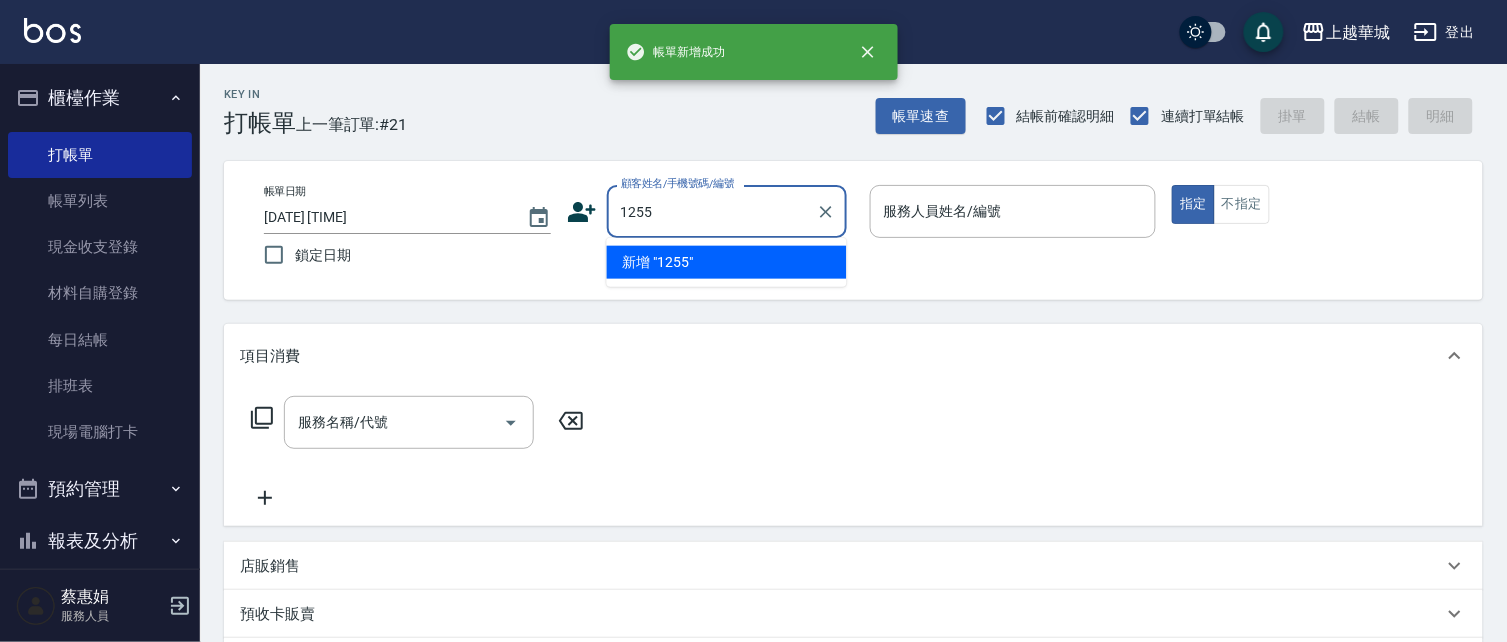 type on "1255" 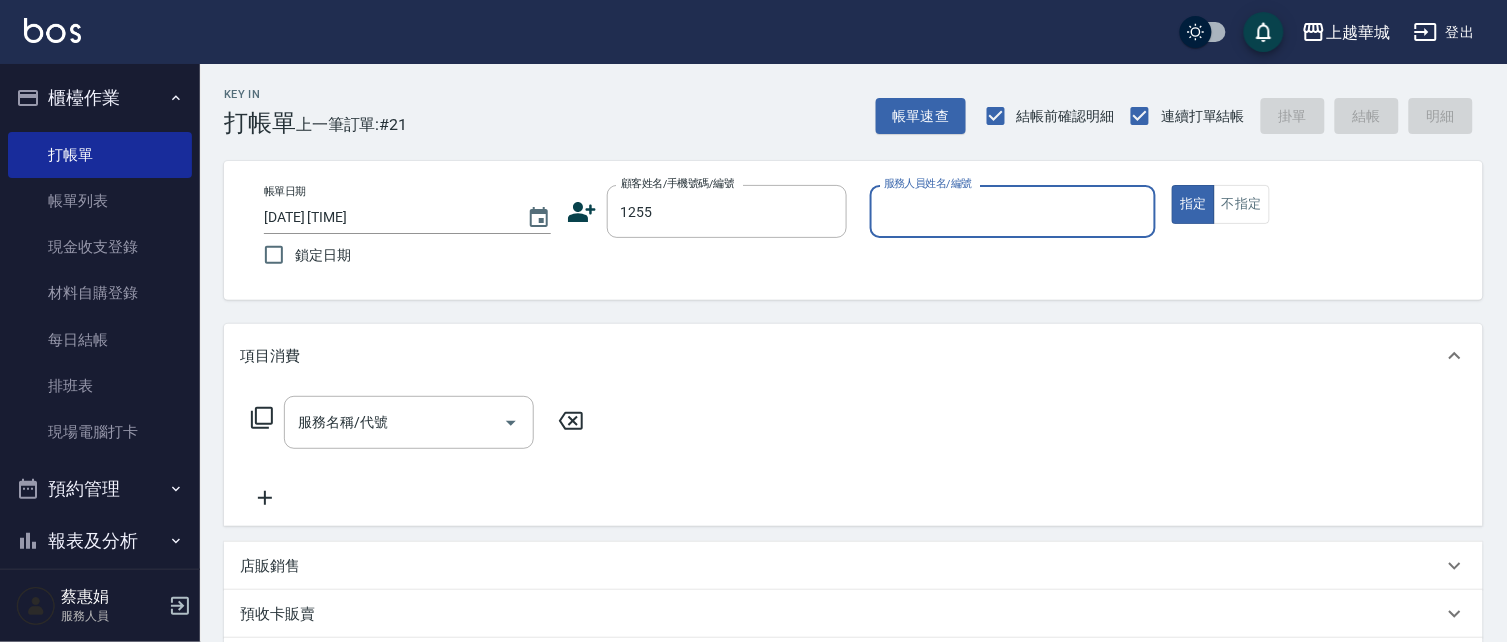 type on "0" 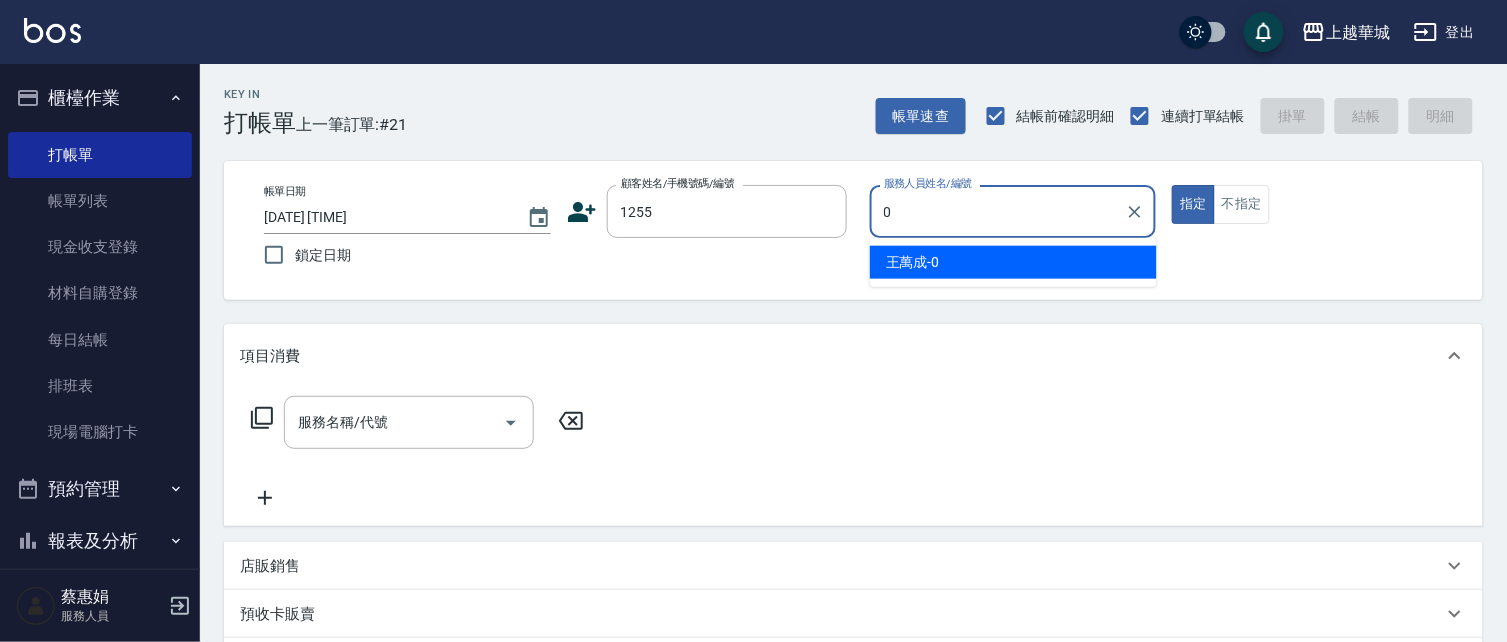 type on "[NAME]/[NUMBER]_[NAME]/[NUMBER]" 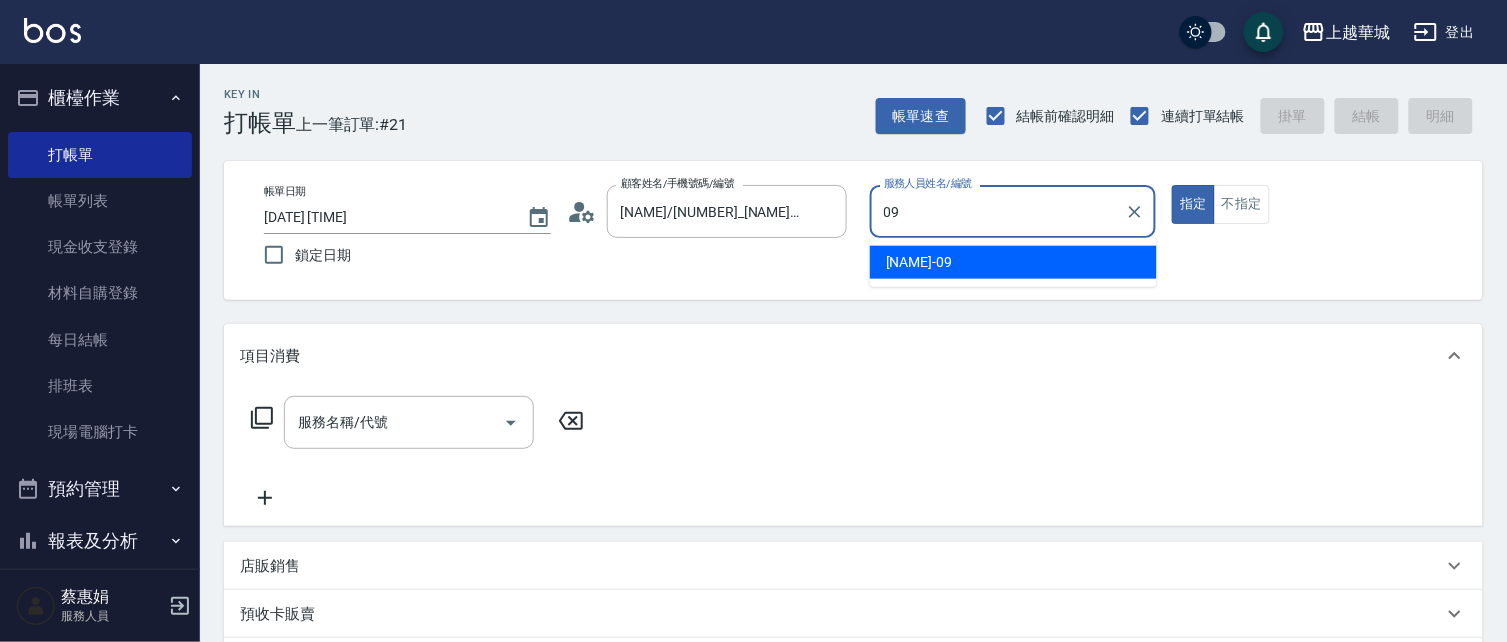 type on "[NAME]-[NUMBER]" 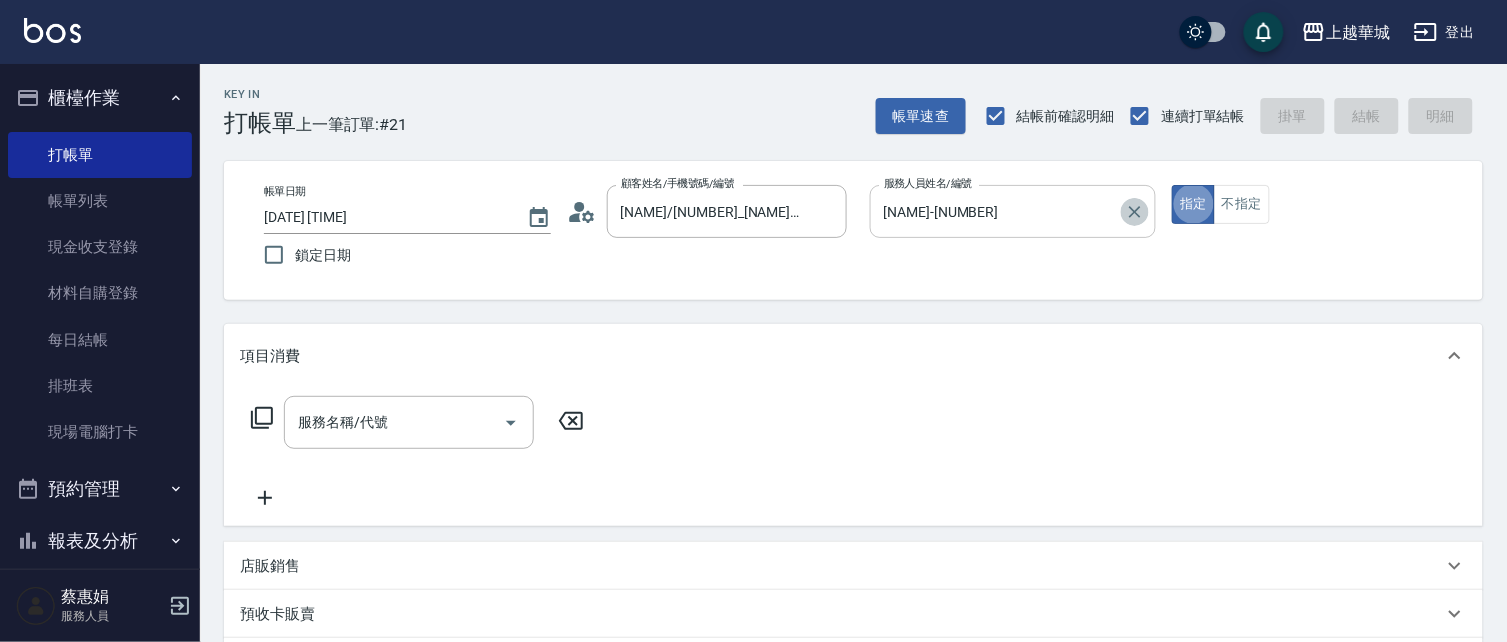 click at bounding box center [1135, 212] 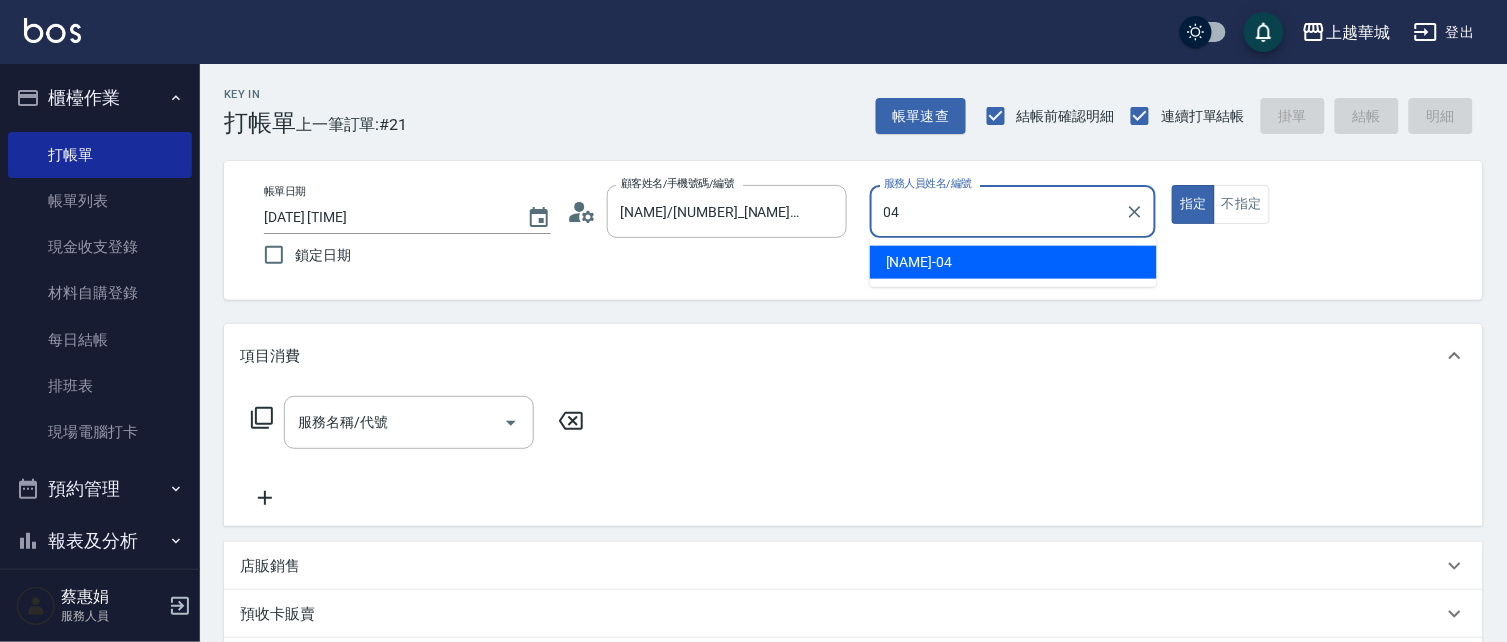 type on "[NAME]-[NUMBER]" 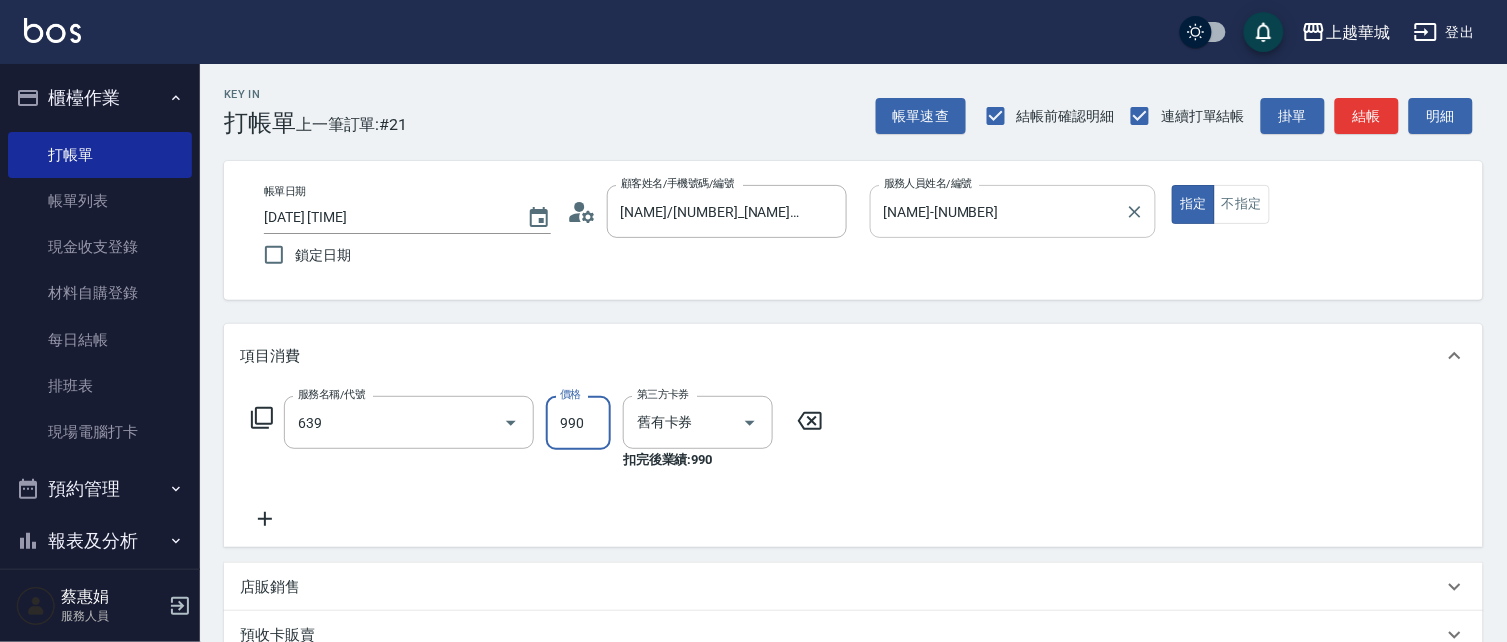type on "(芙)蘆薈髮膜套卡(自材)(639)" 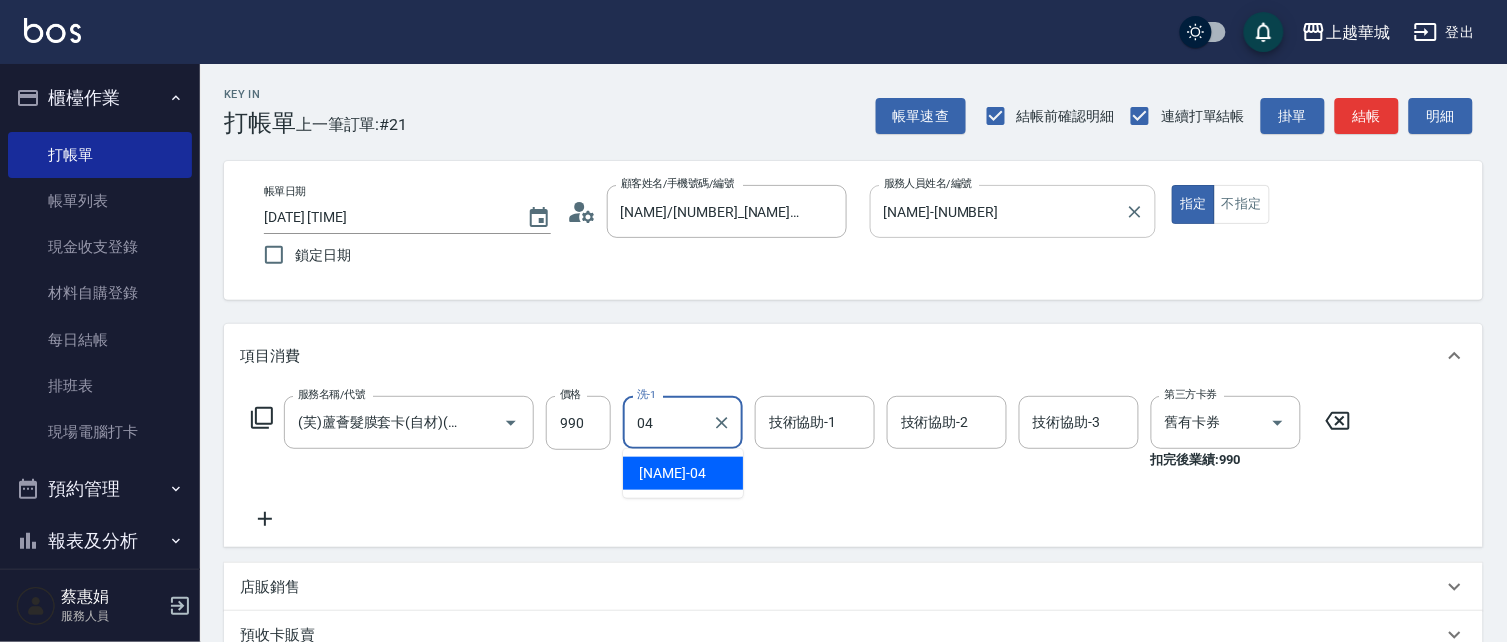type on "[NAME]-[NUMBER]" 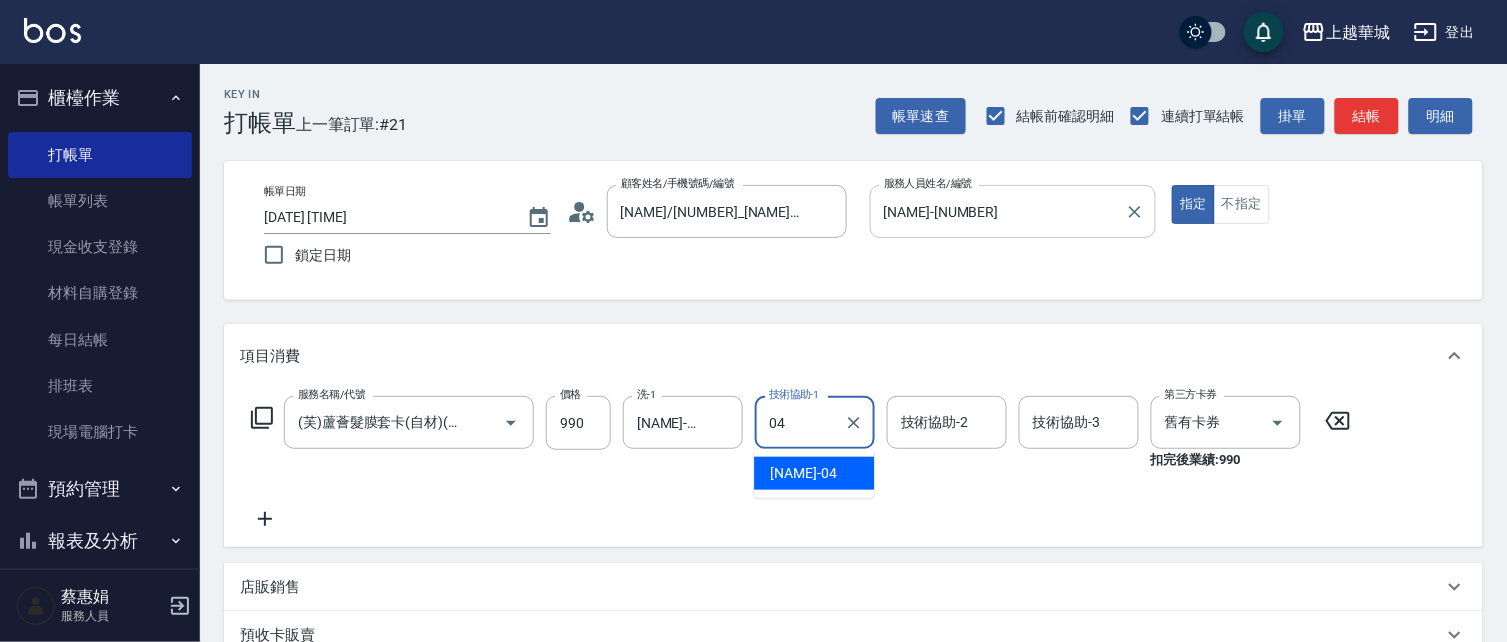 type on "[NAME]-[NUMBER]" 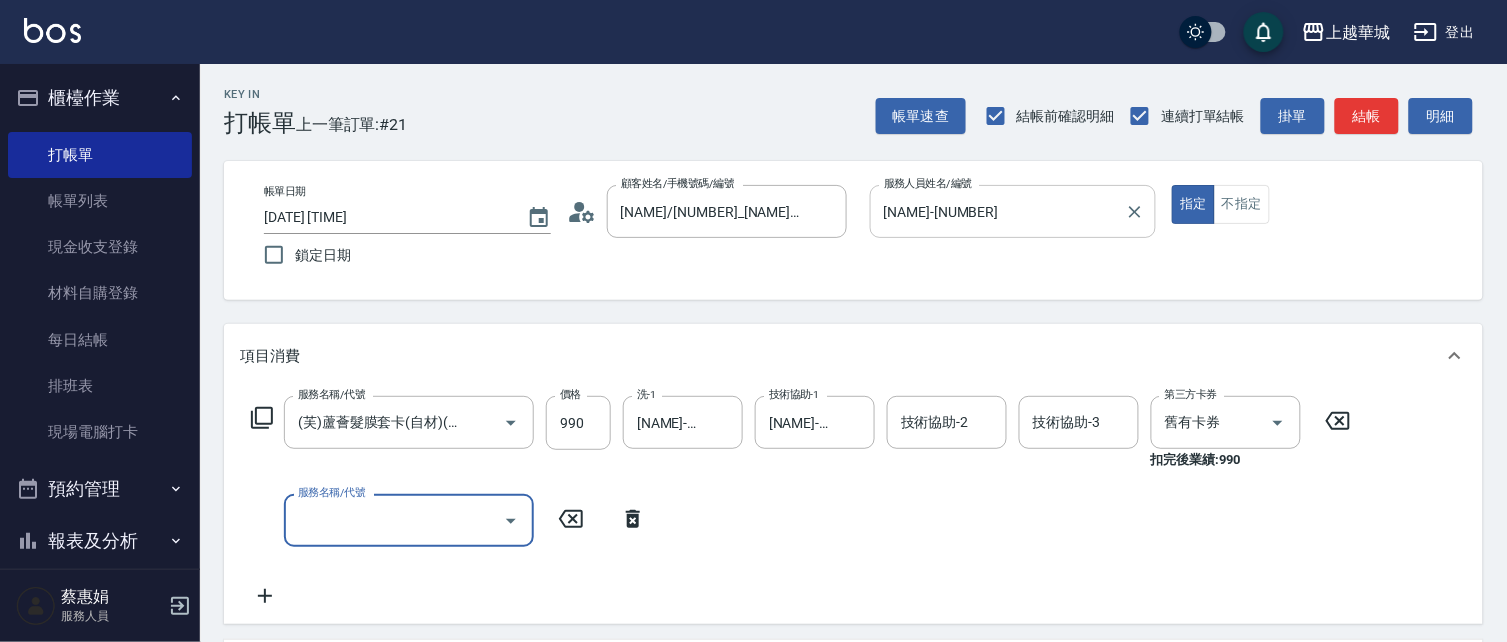 scroll, scrollTop: 0, scrollLeft: 0, axis: both 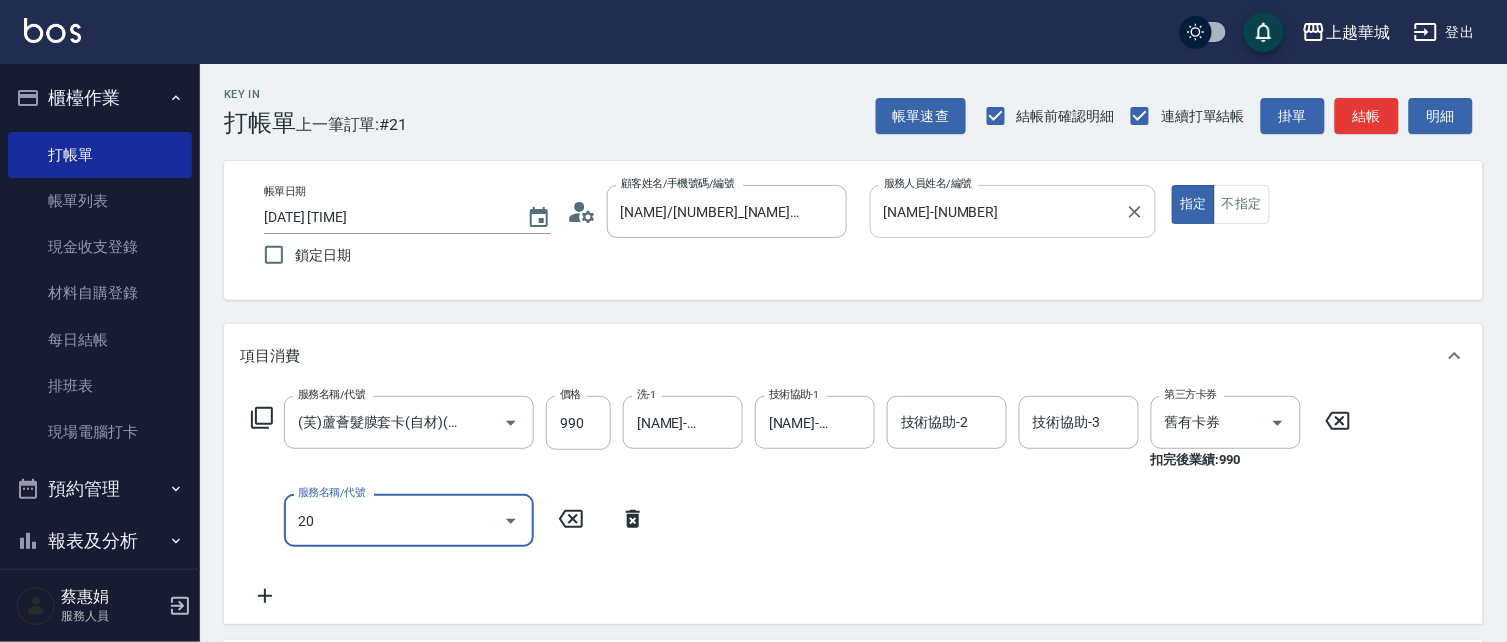 type on "208" 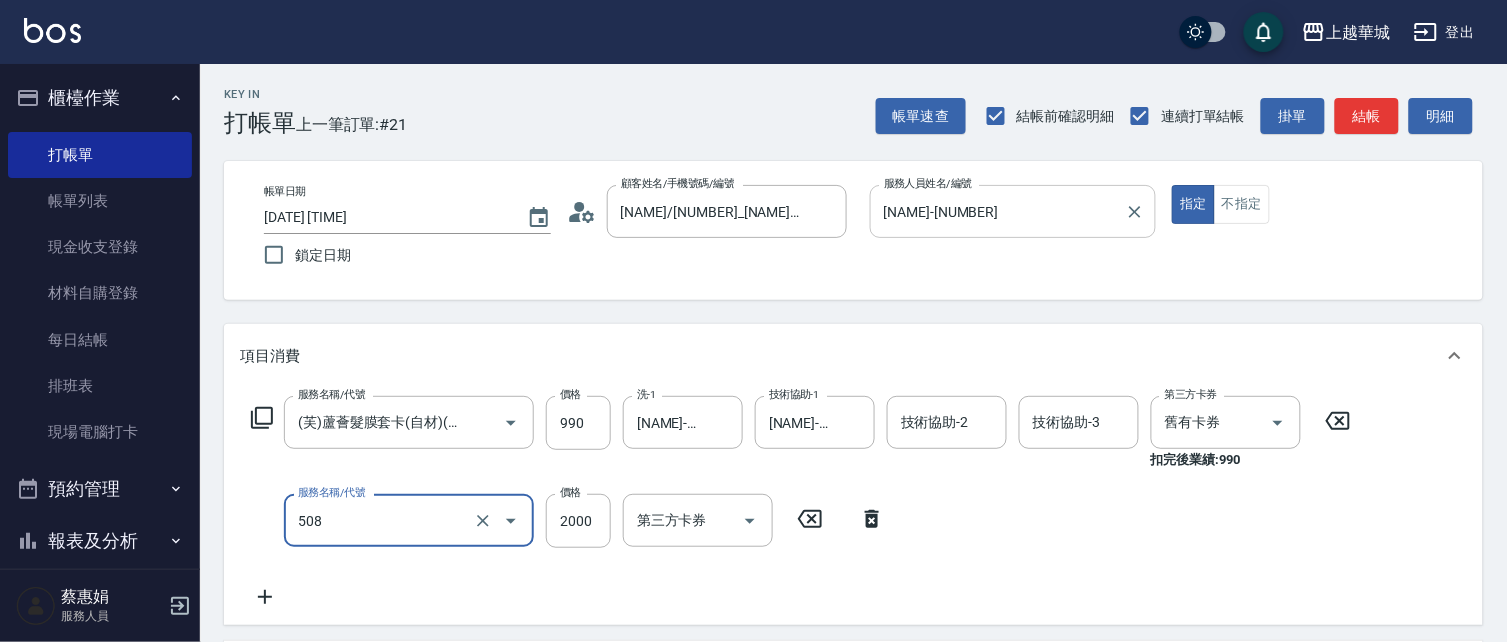 type on "染髮[2000](508)" 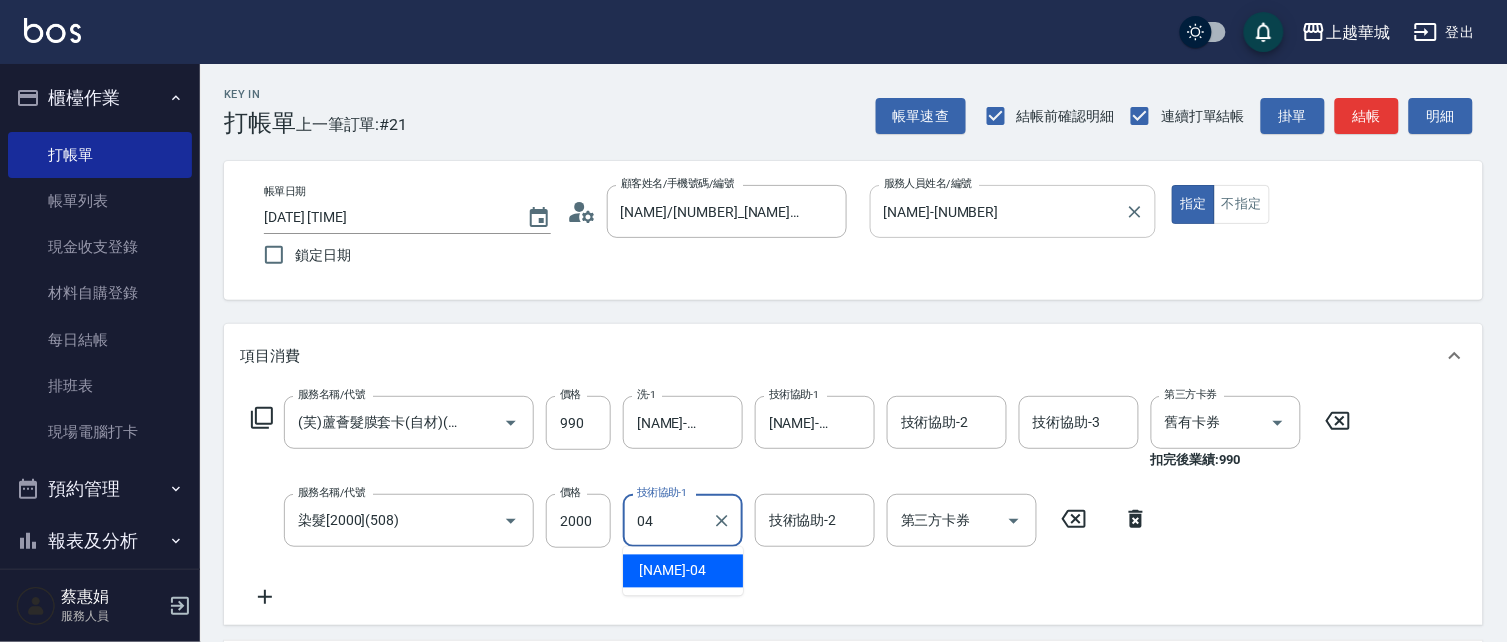 type on "[NAME]-[NUMBER]" 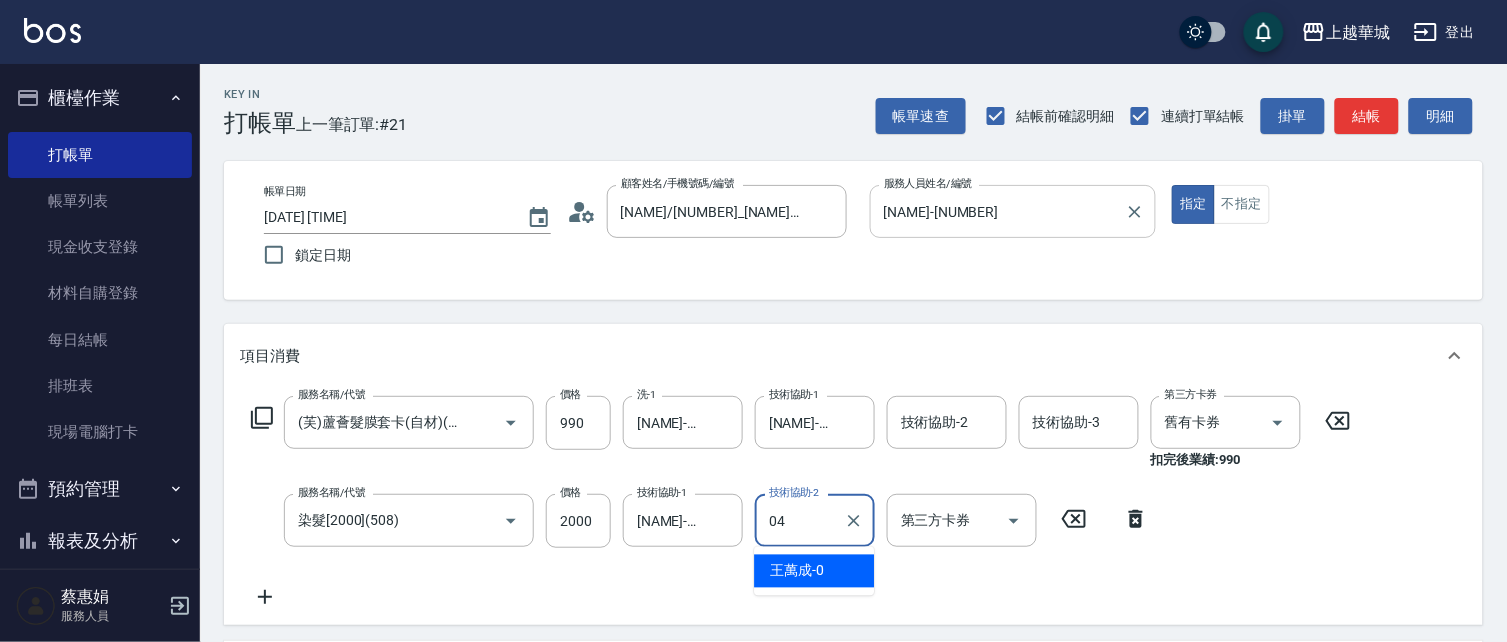 type on "[NAME]-[NUMBER]" 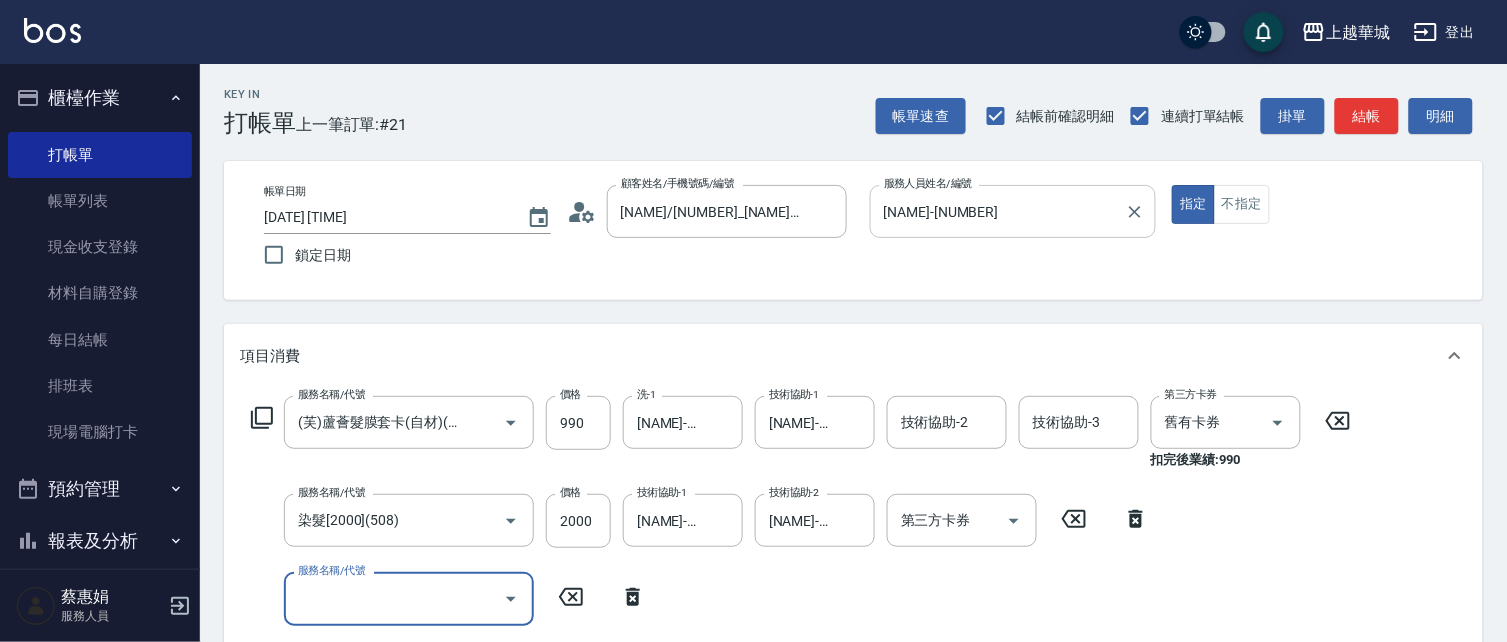 scroll, scrollTop: 0, scrollLeft: 0, axis: both 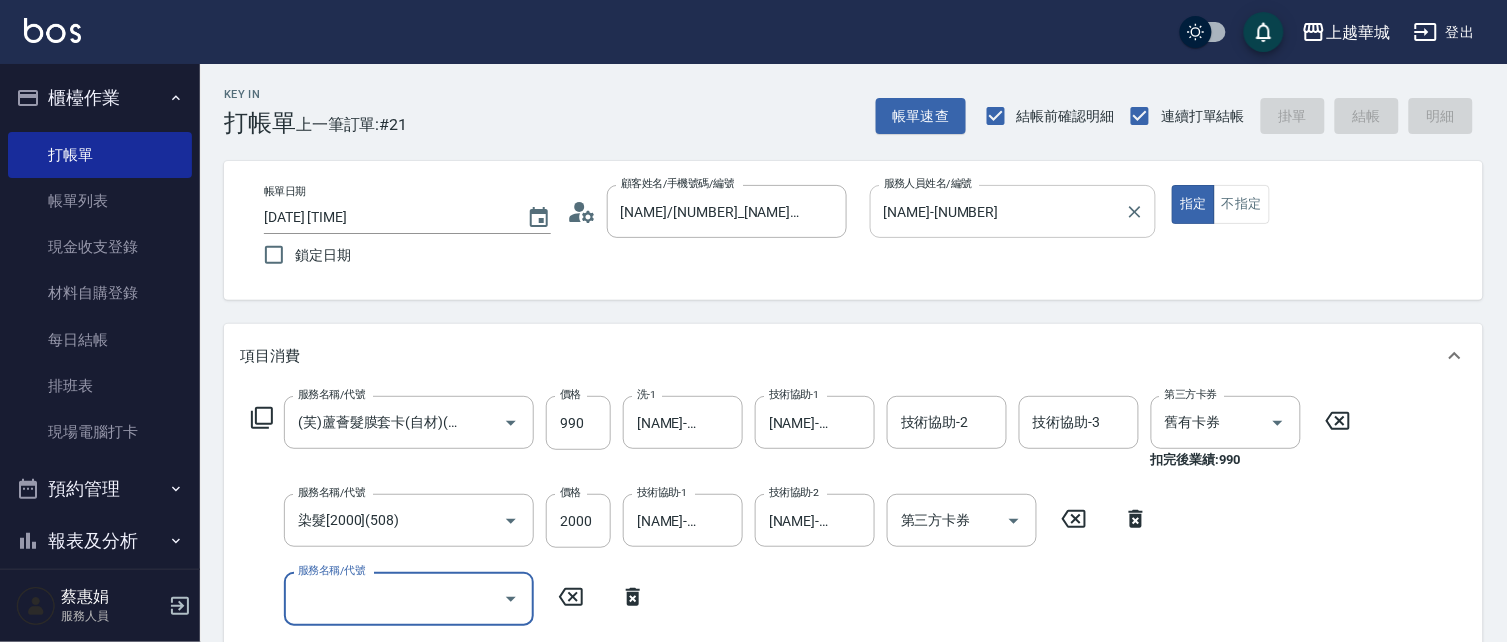 type on "2025/08/07 18:16" 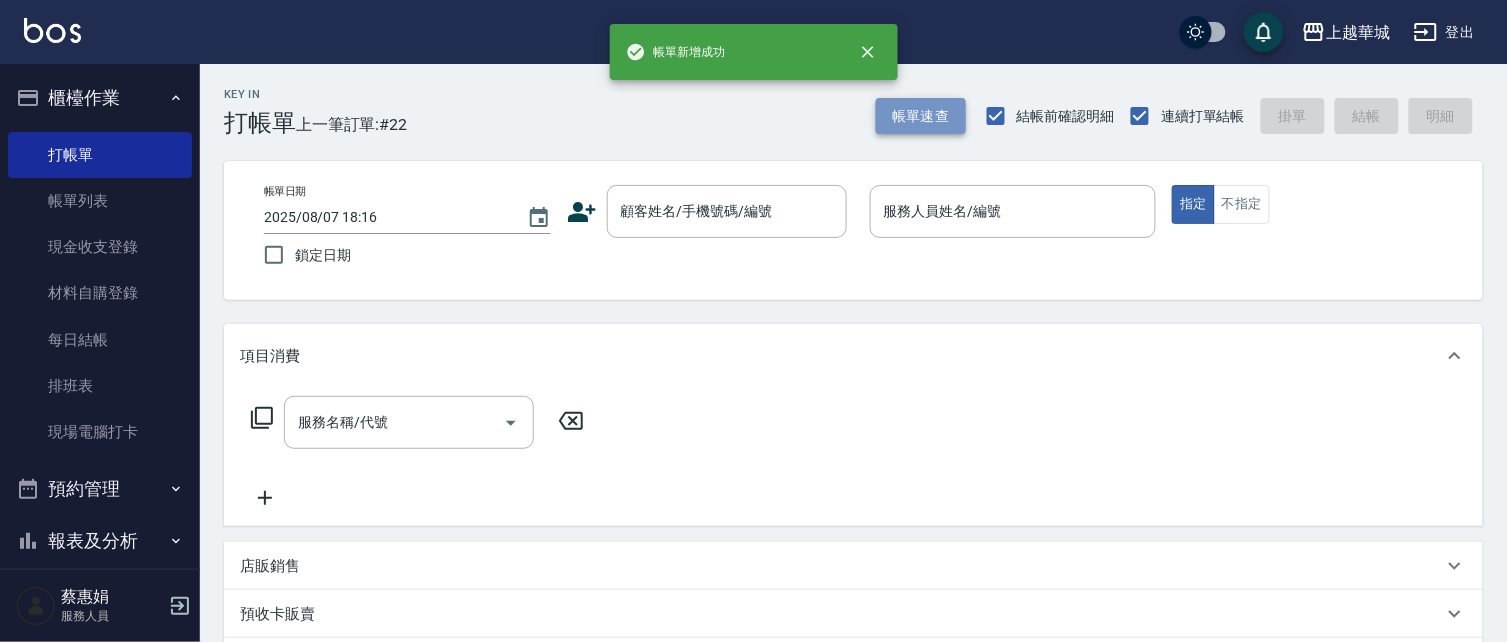 click on "帳單速查" at bounding box center [921, 116] 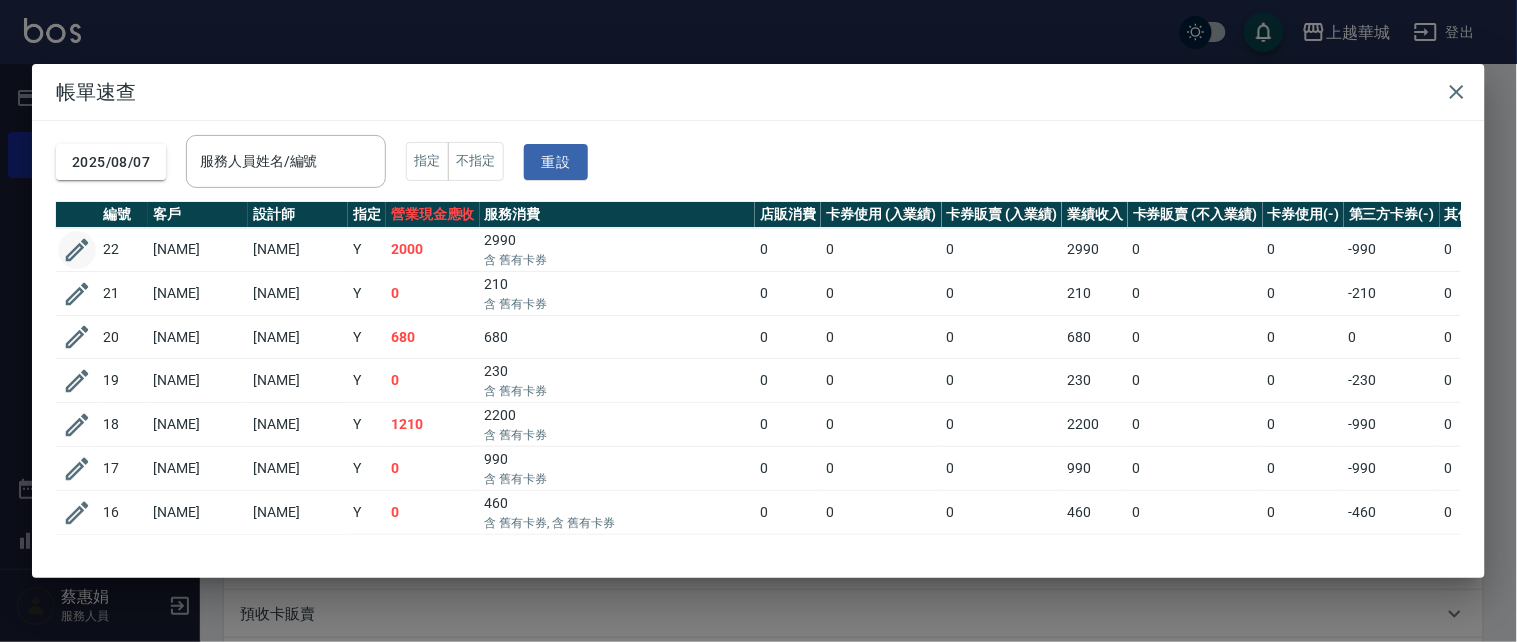 click 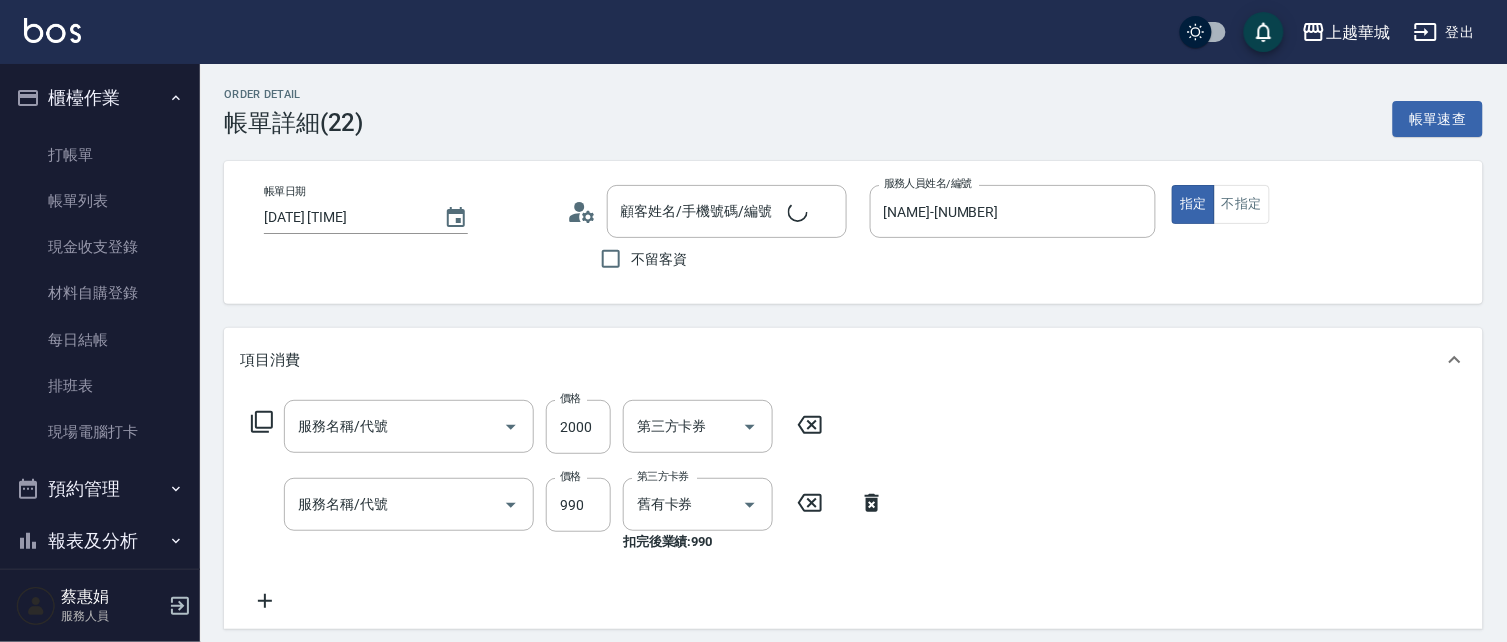 type on "[DATE] [TIME]" 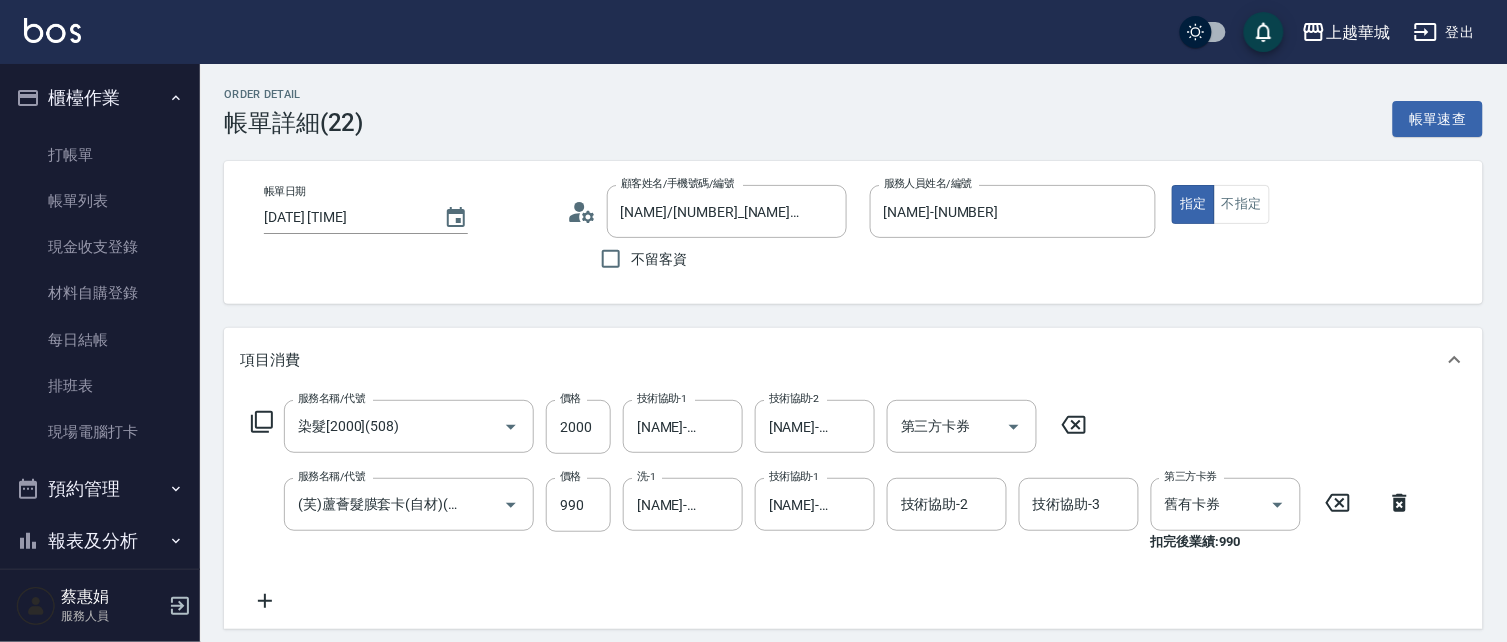 type on "[NAME]/[NUMBER]_[NAME]/[NUMBER]" 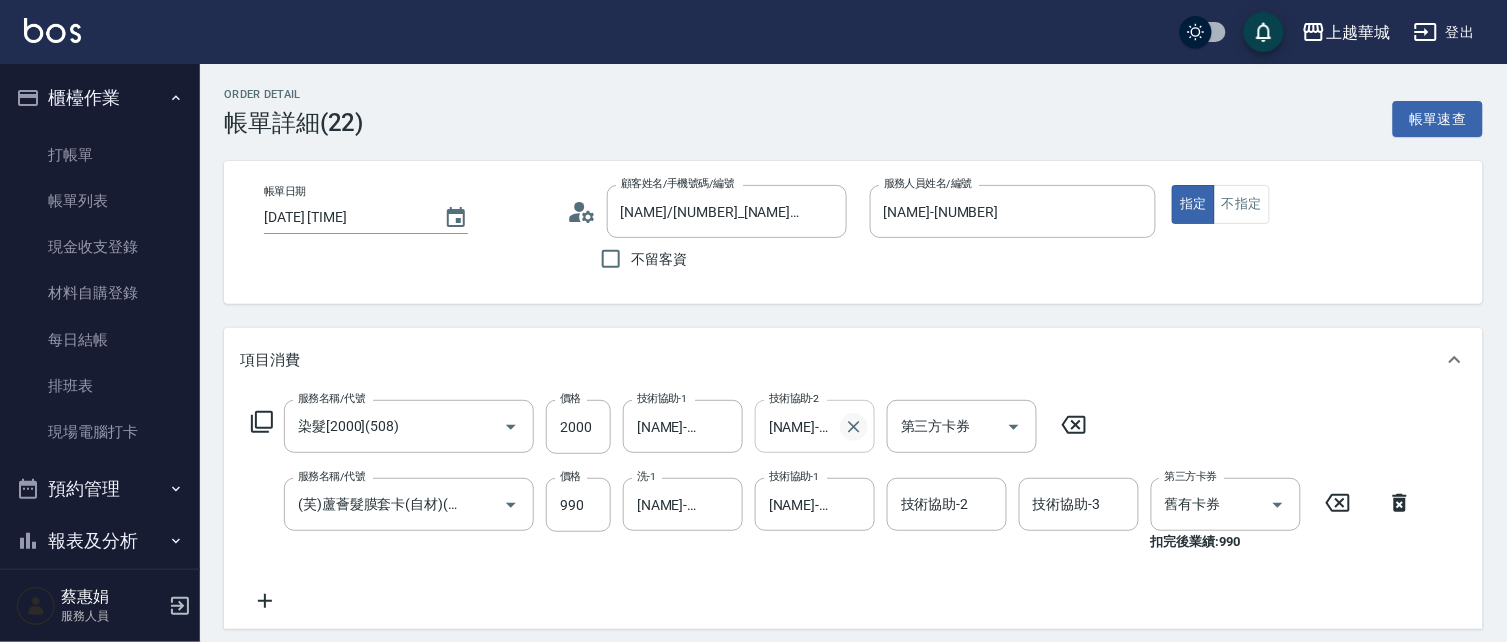click 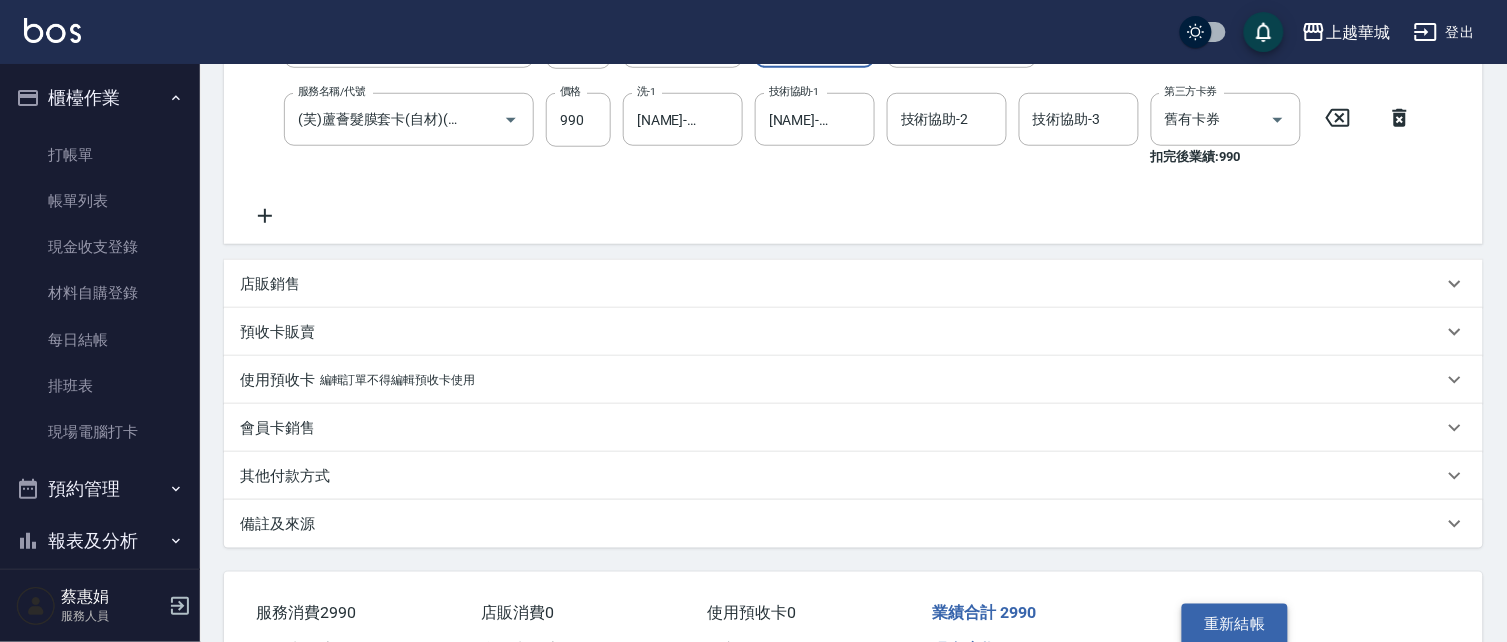 scroll, scrollTop: 385, scrollLeft: 0, axis: vertical 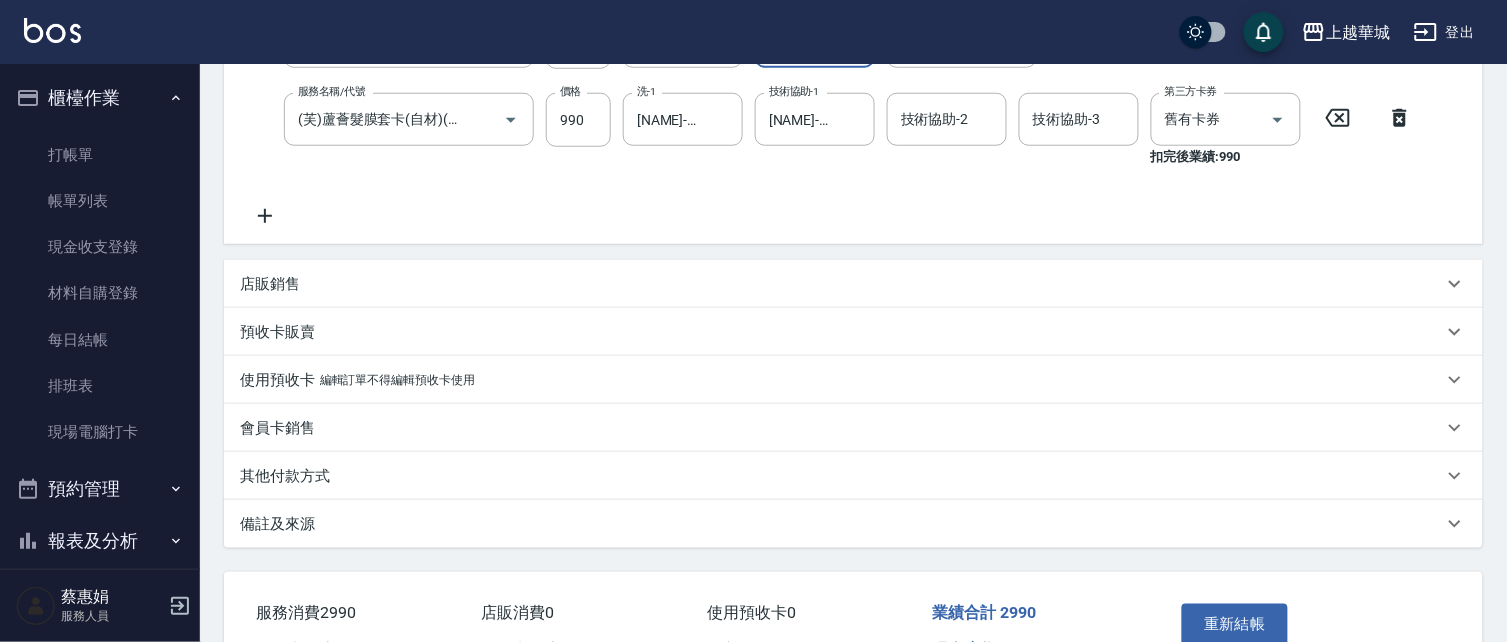 click on "重新結帳" at bounding box center (1235, 625) 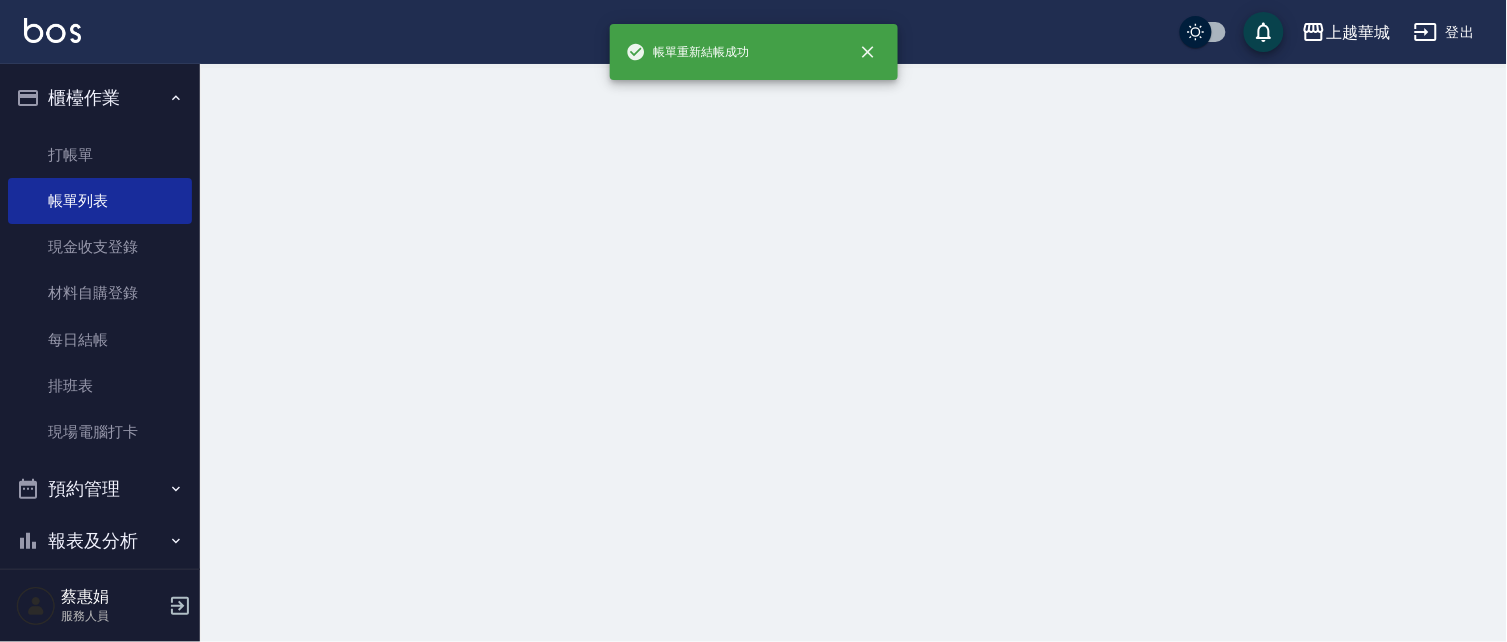 scroll, scrollTop: 0, scrollLeft: 0, axis: both 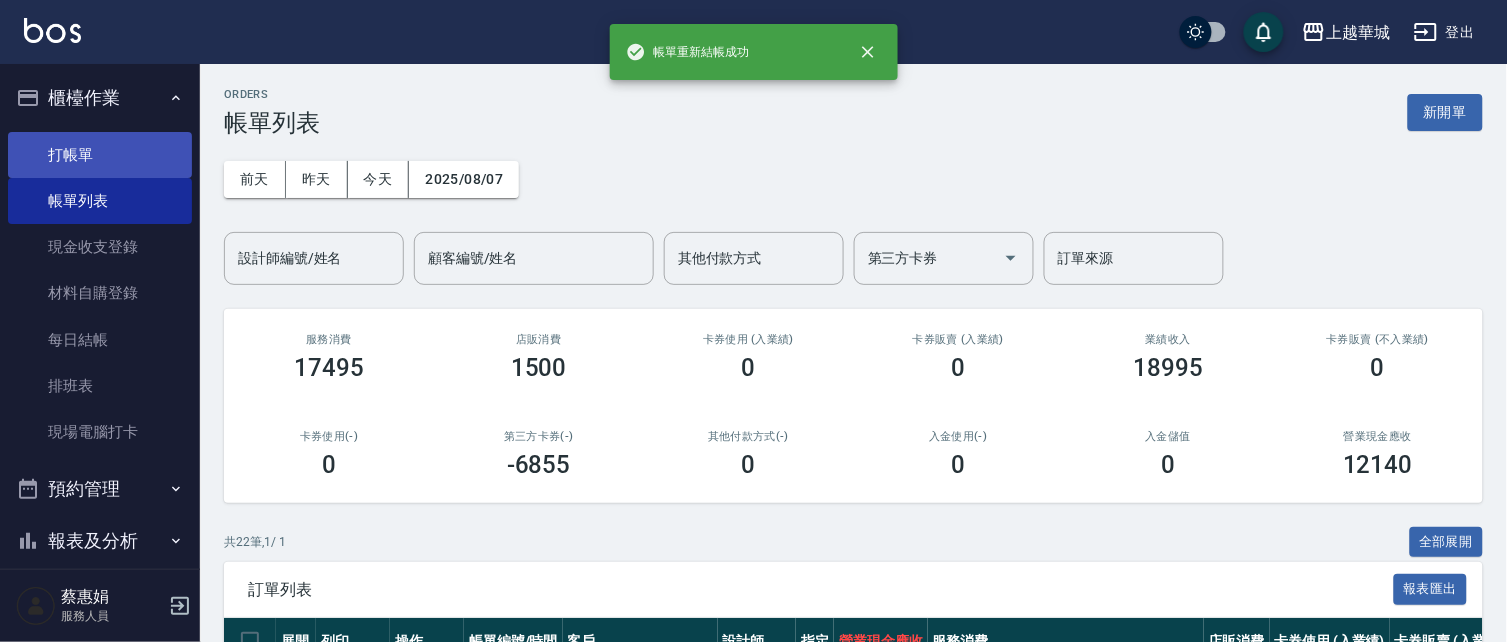 click on "打帳單" at bounding box center (100, 155) 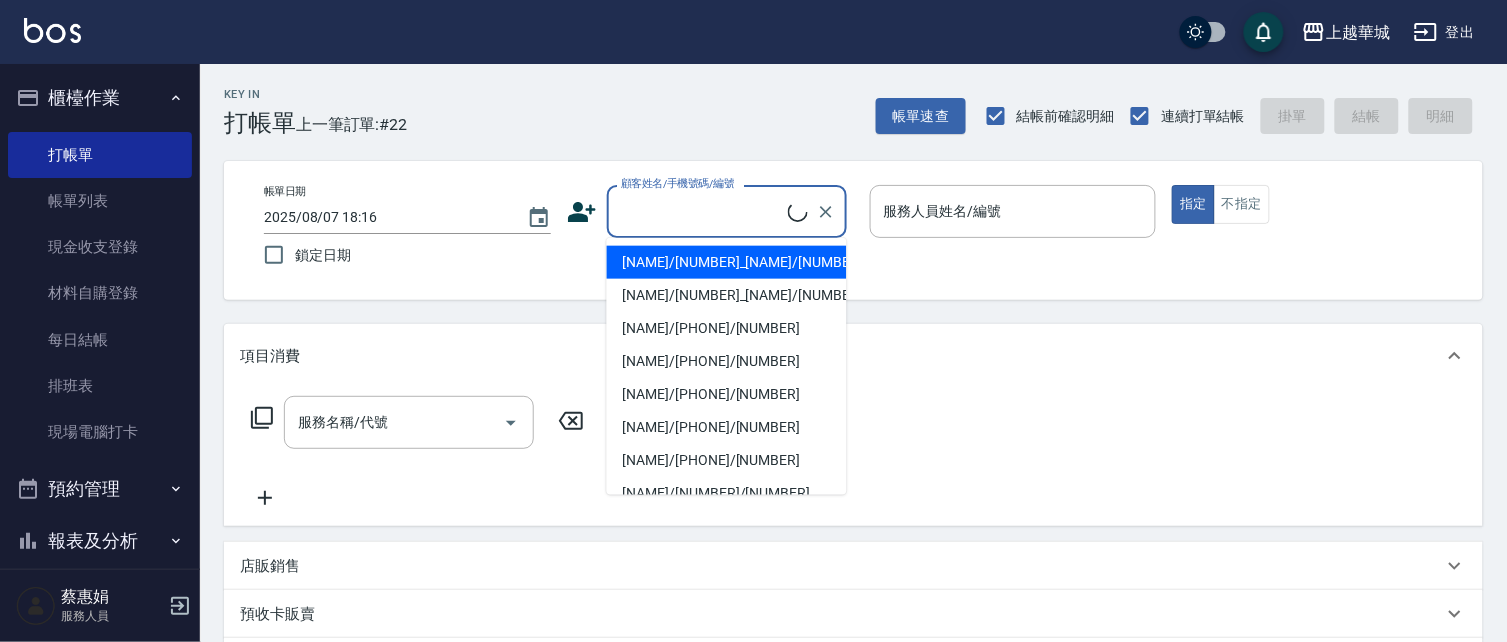 click on "顧客姓名/手機號碼/編號" at bounding box center (702, 211) 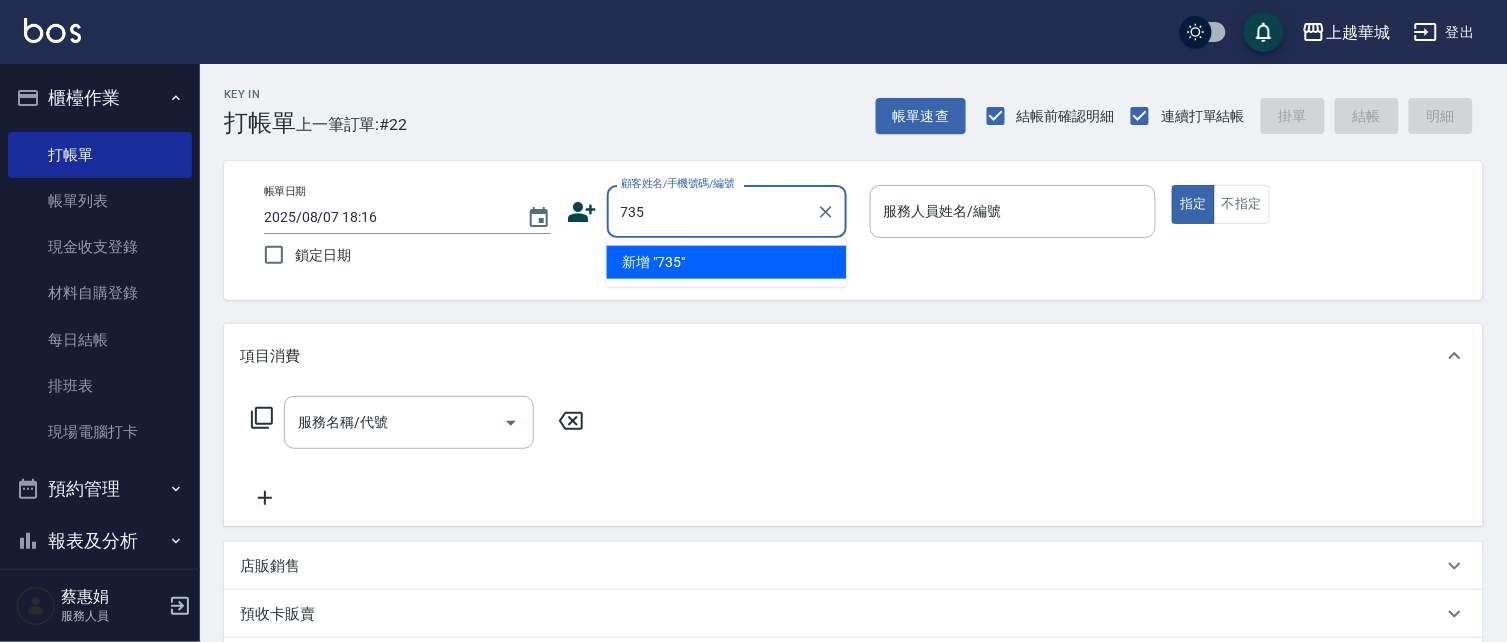 type on "735" 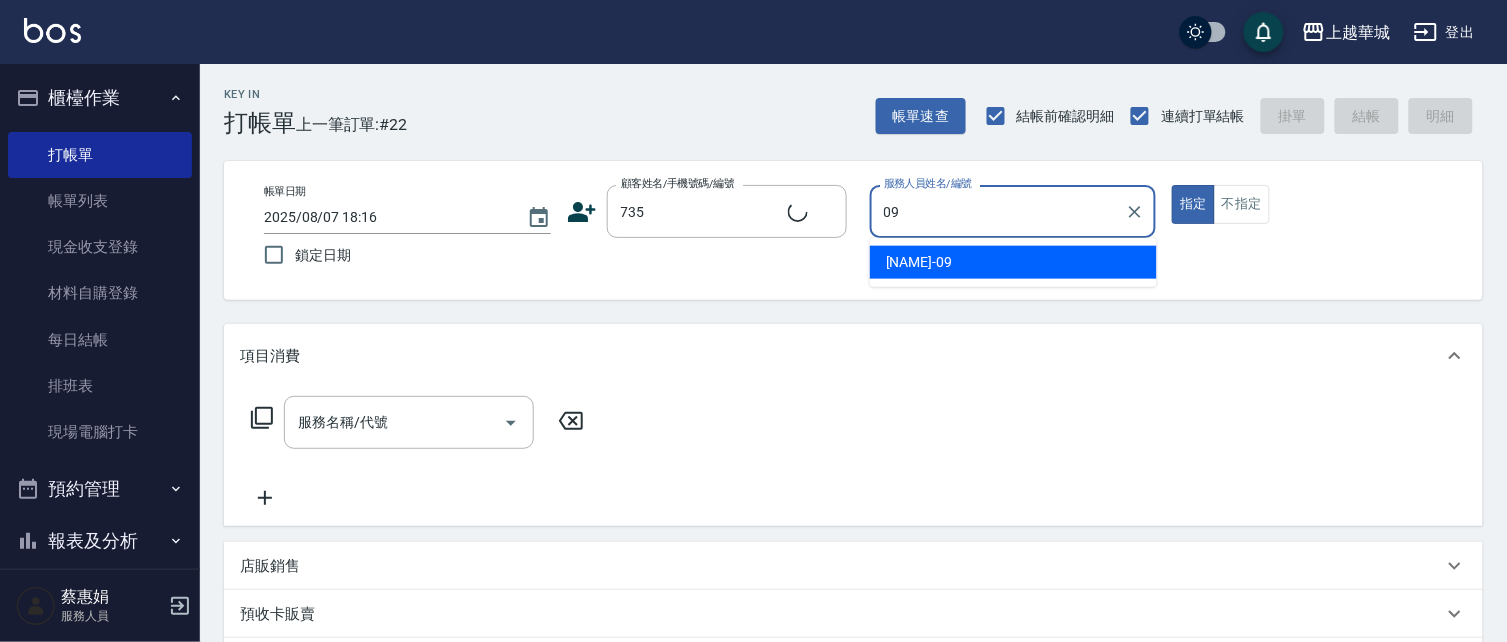 type on "09" 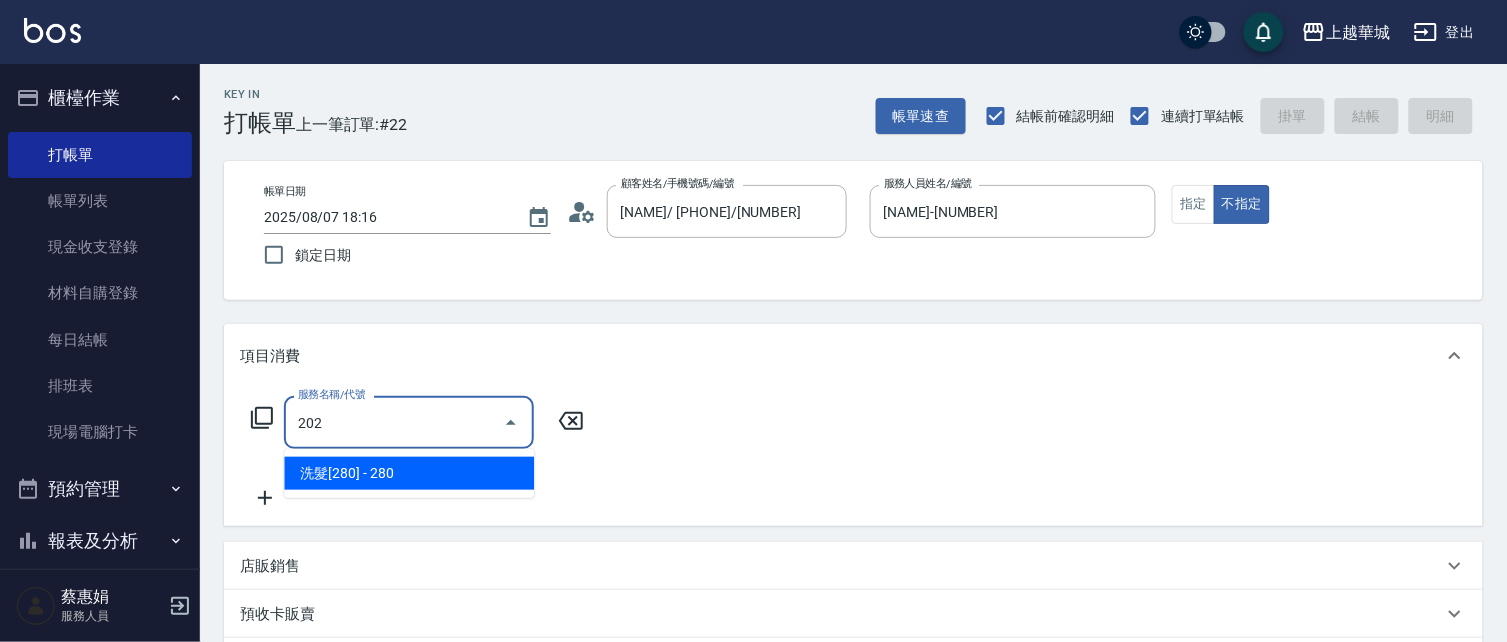type on "洗髮[280](202)" 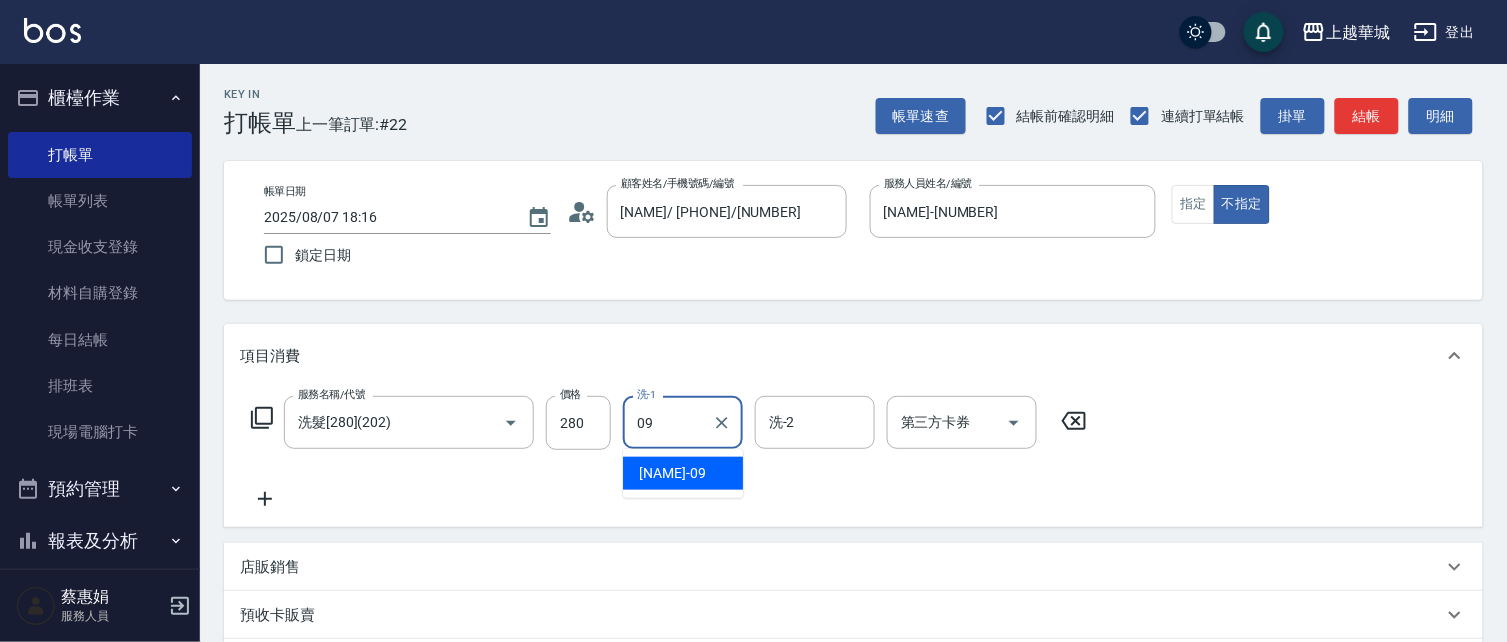 type on "[NAME]-[NUMBER]" 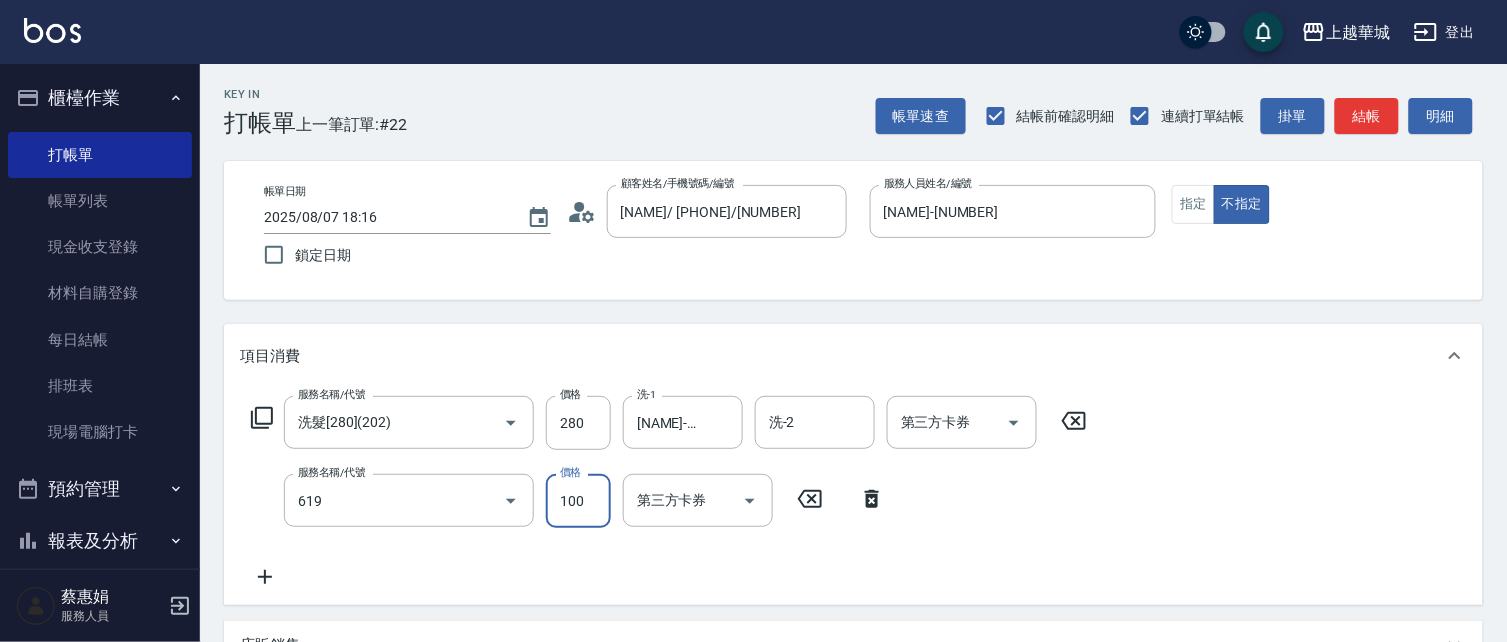 type on "煥彩.玻酸.晶膜.水療(619)" 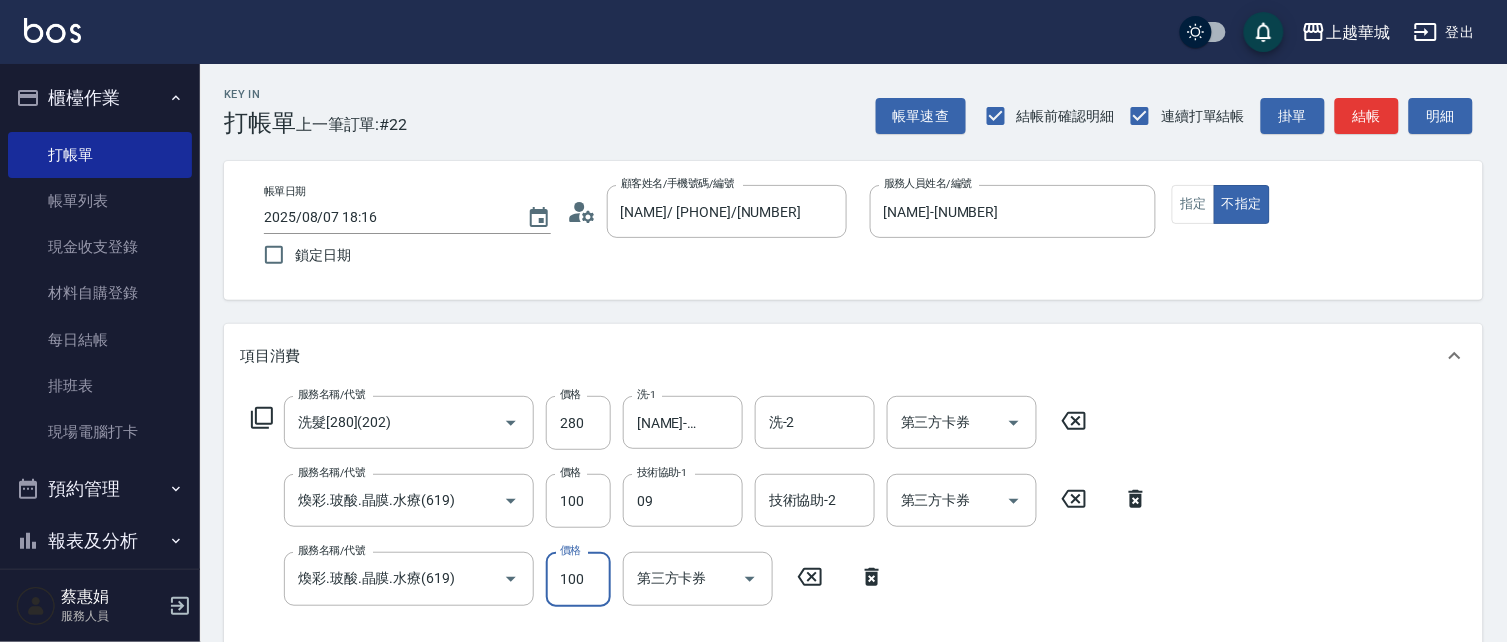 type on "[NAME]-[NUMBER]" 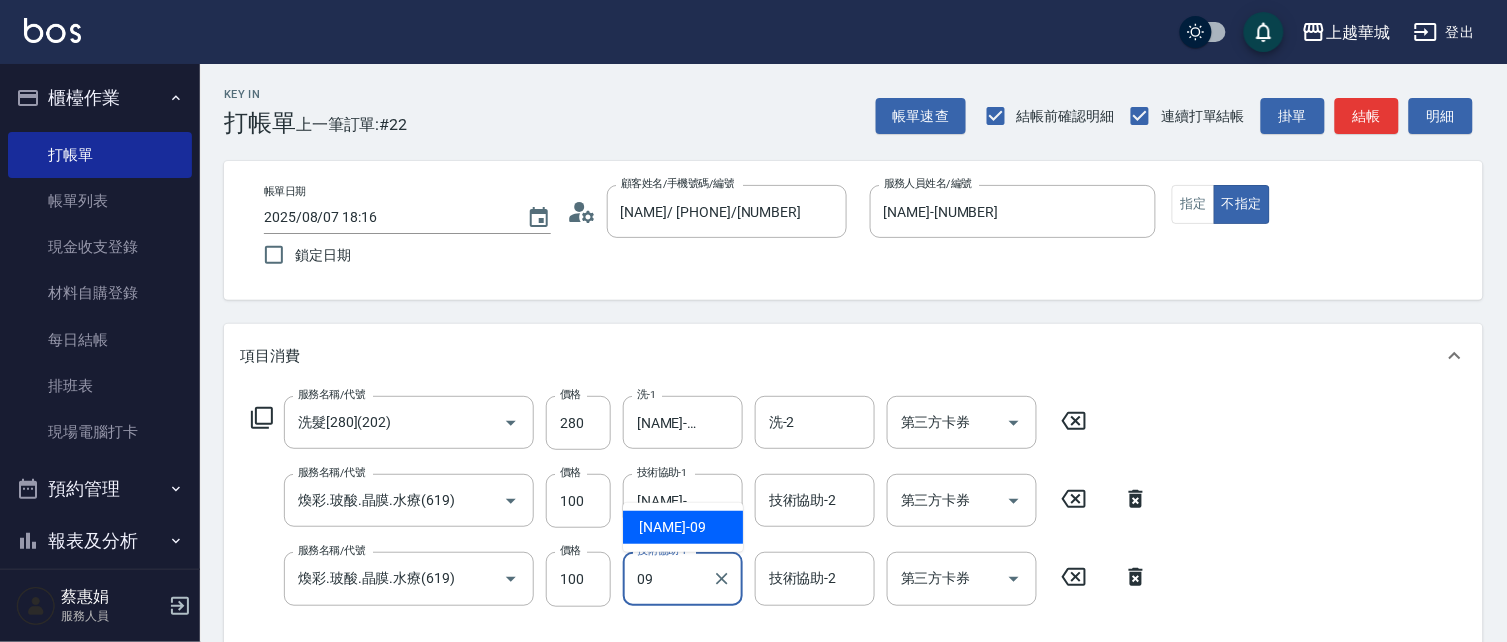 type on "[NAME]-[NUMBER]" 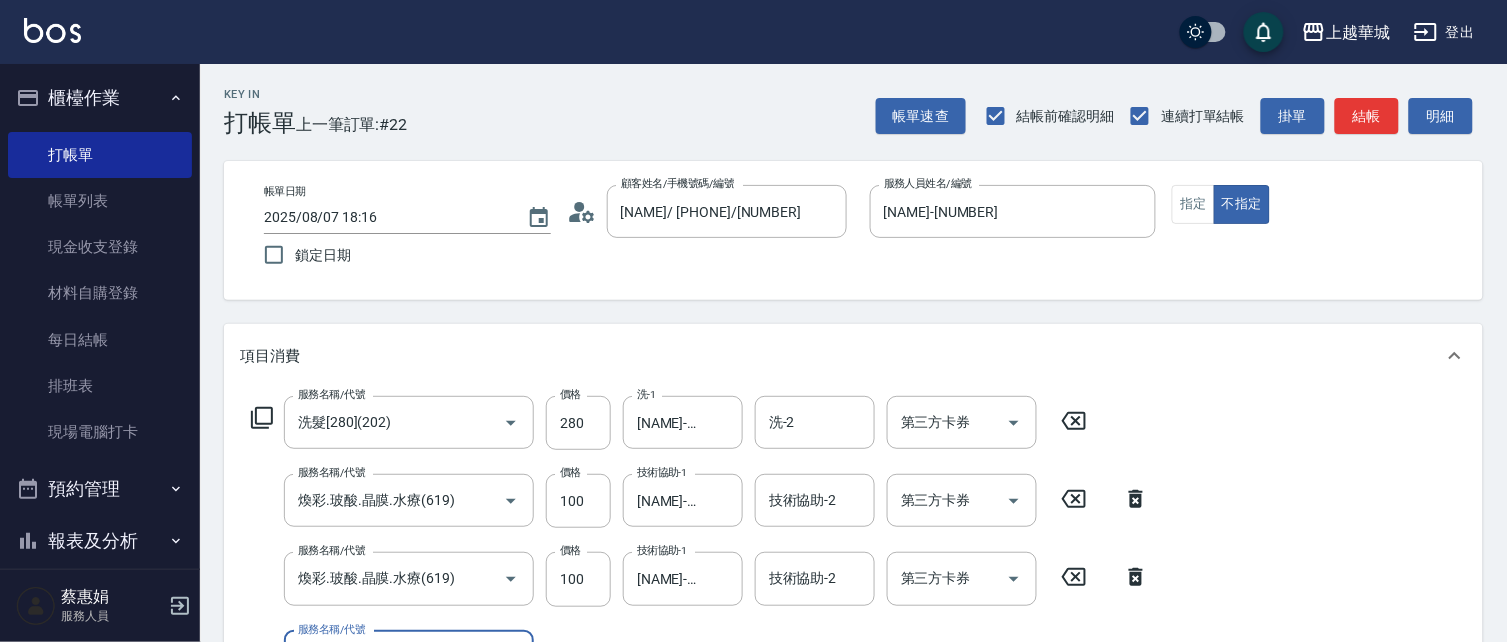 scroll, scrollTop: 32, scrollLeft: 0, axis: vertical 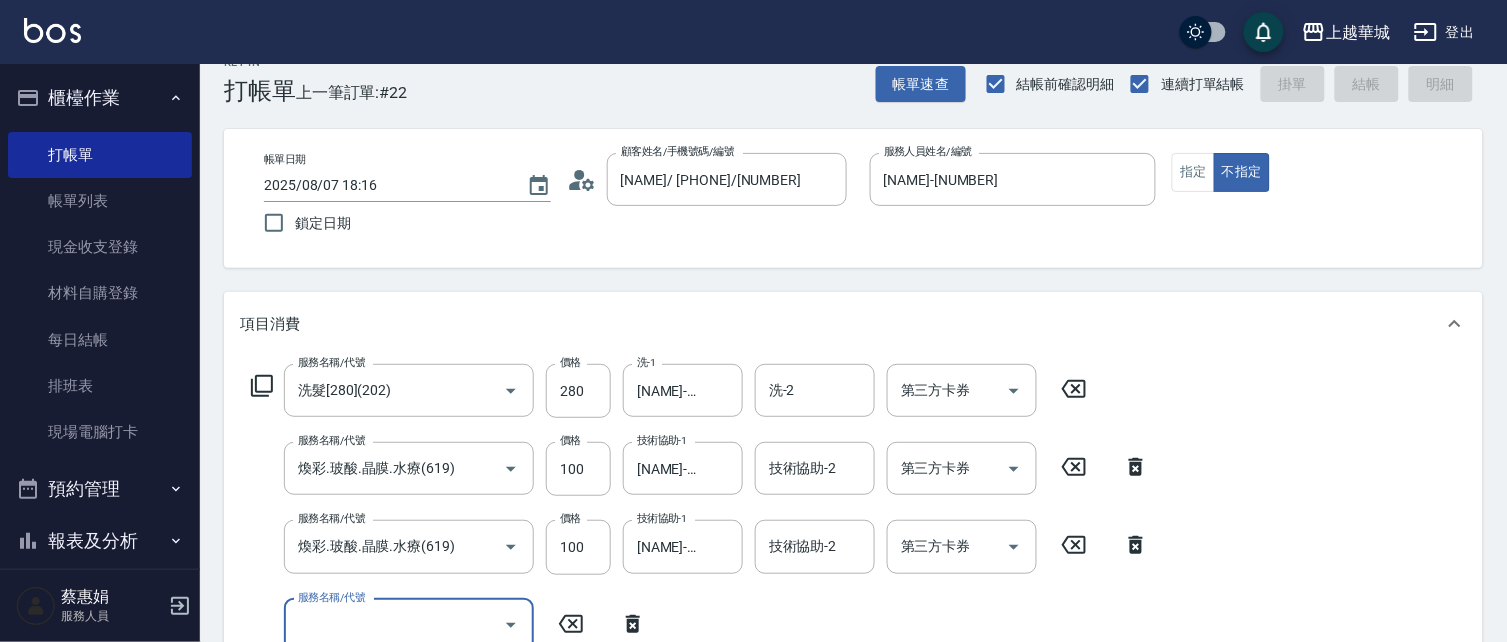 type 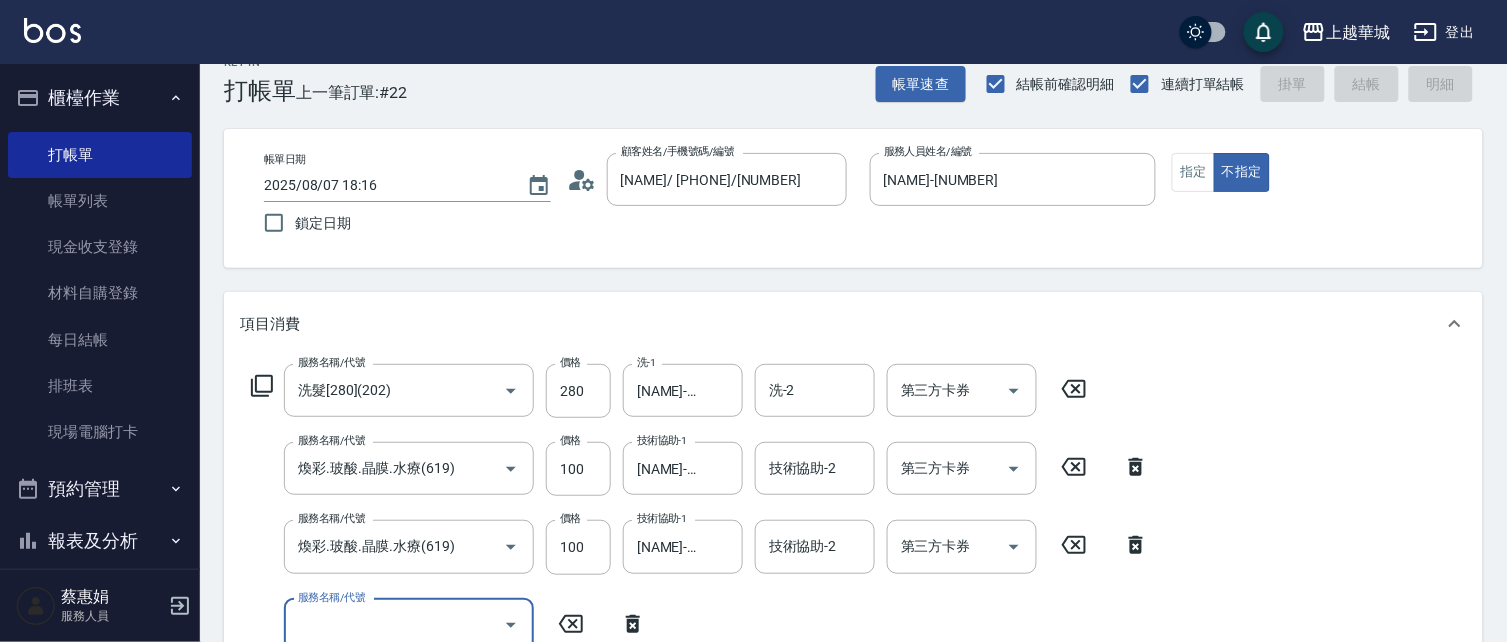 type 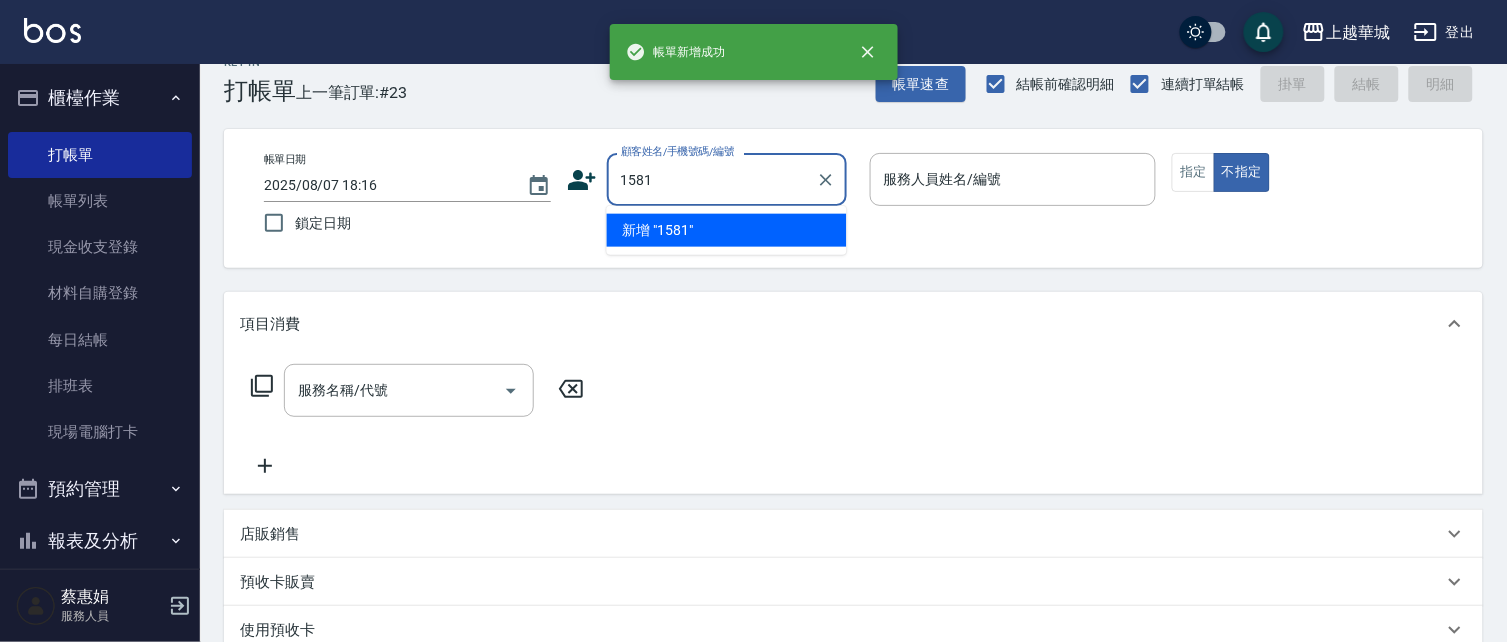 type on "1581" 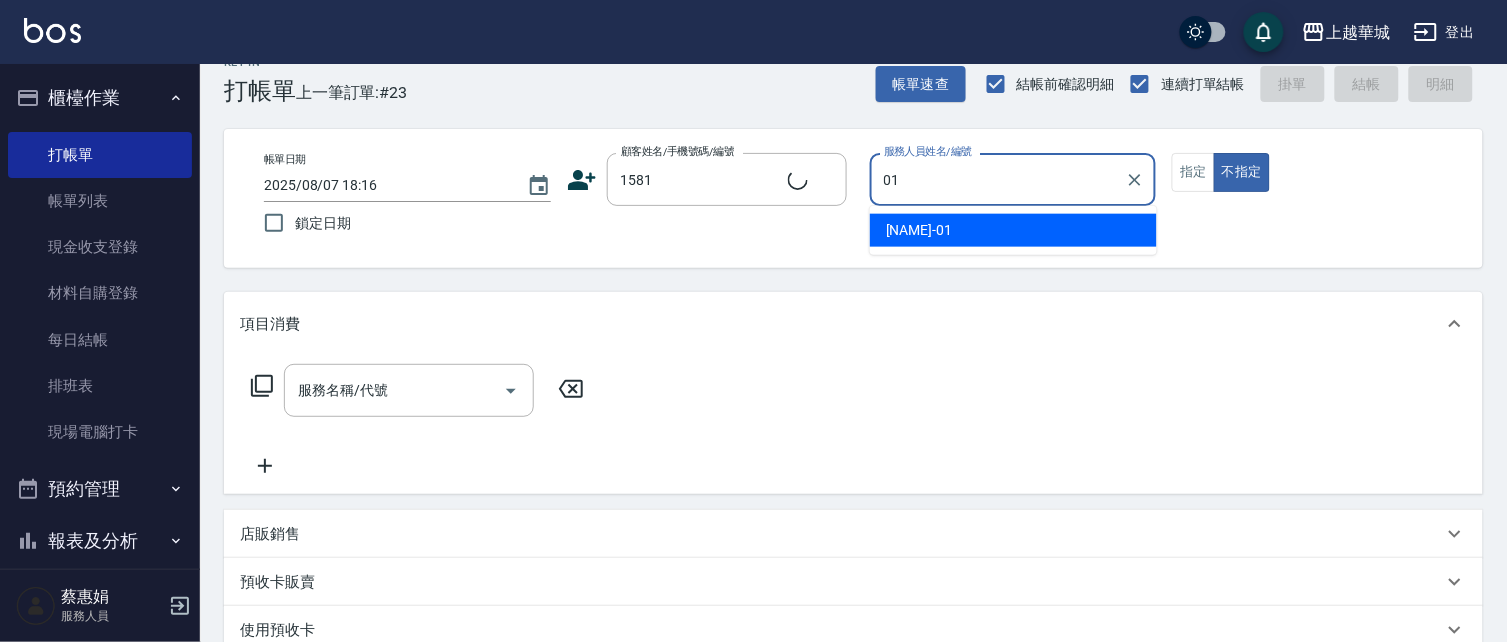 type on "01" 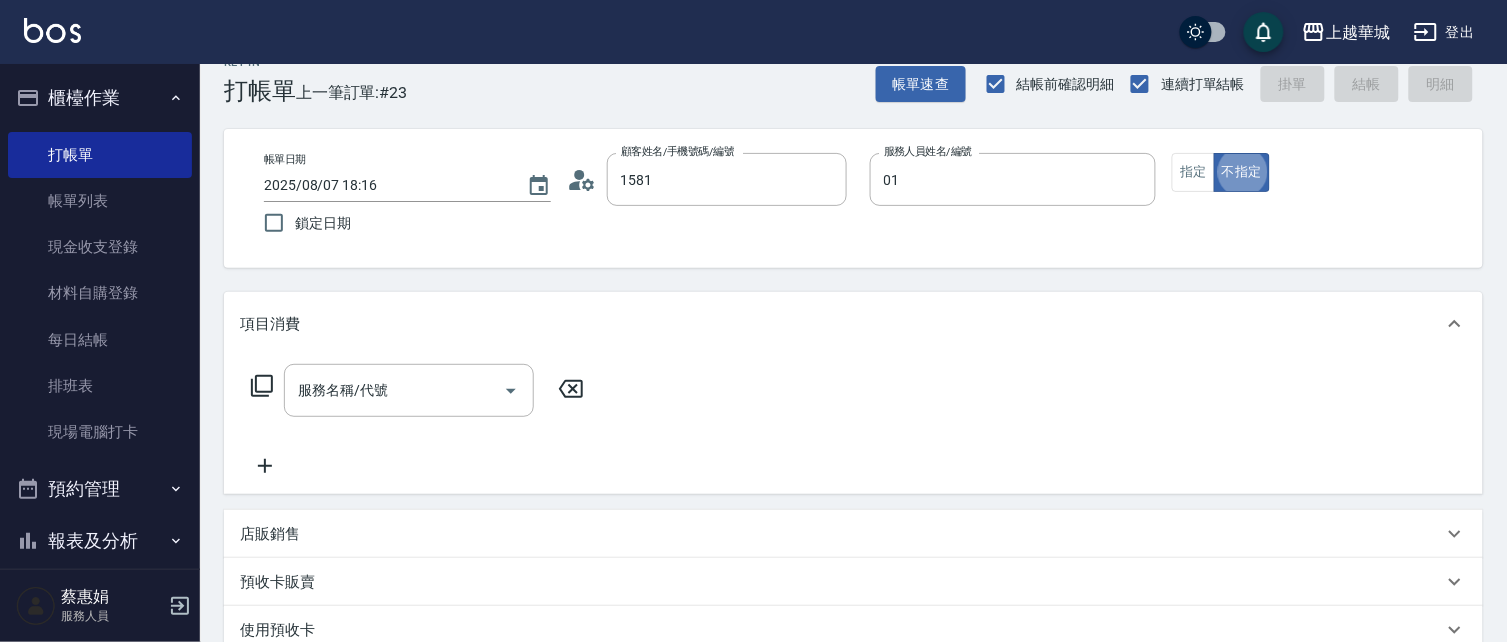 type on "[NAME]/[PHONE]/[NUMBER]" 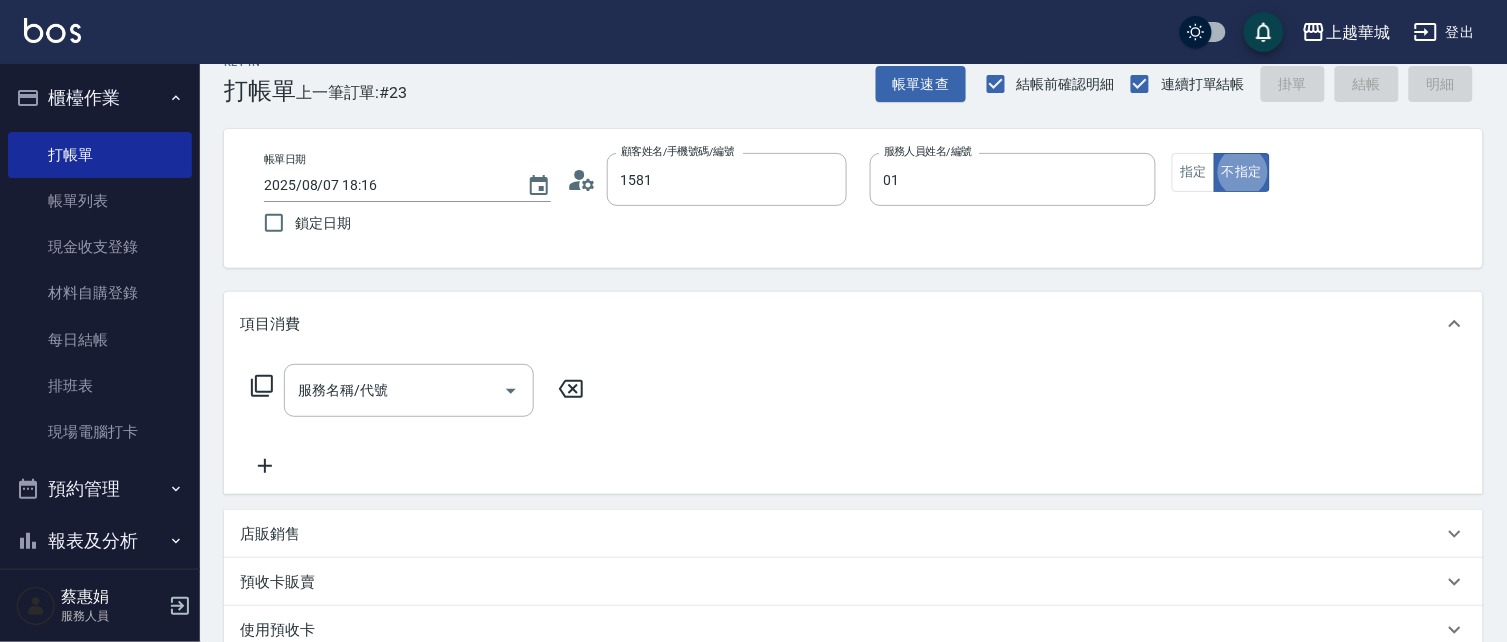 type on "[NAME]-[NUMBER]" 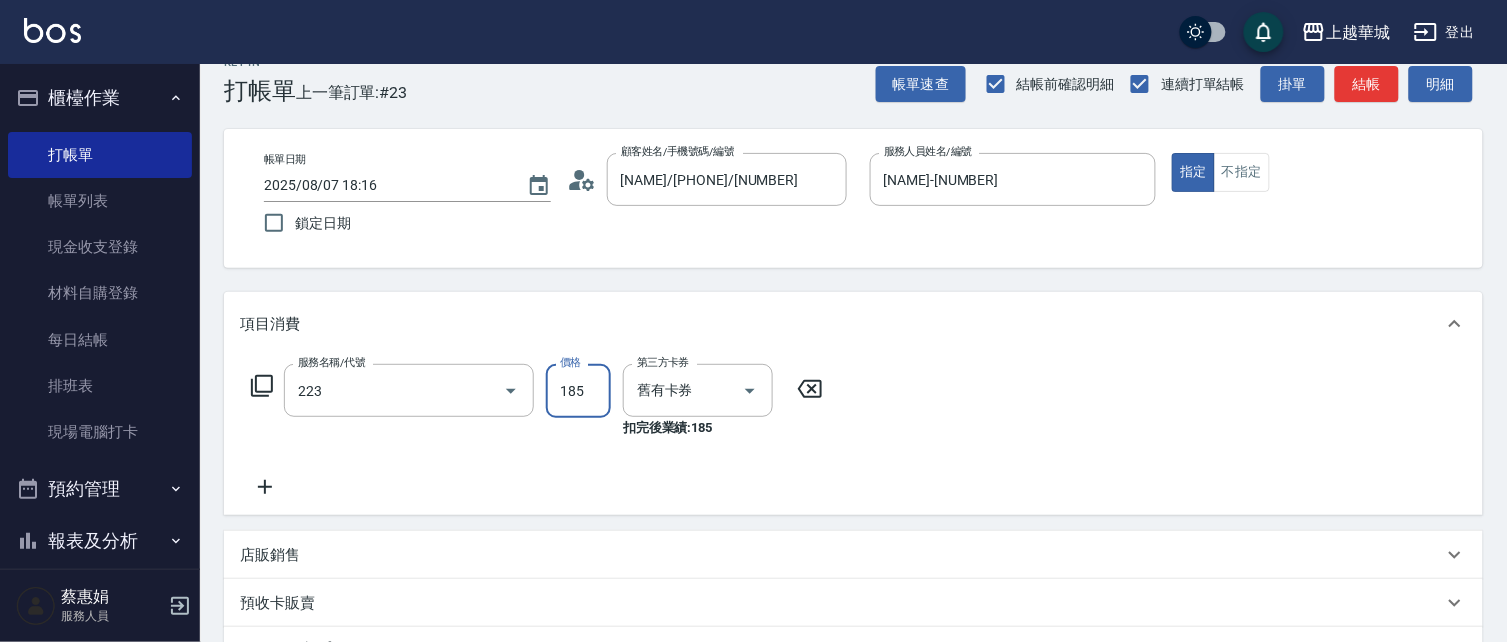 type on "洗髮卡(185)(223)" 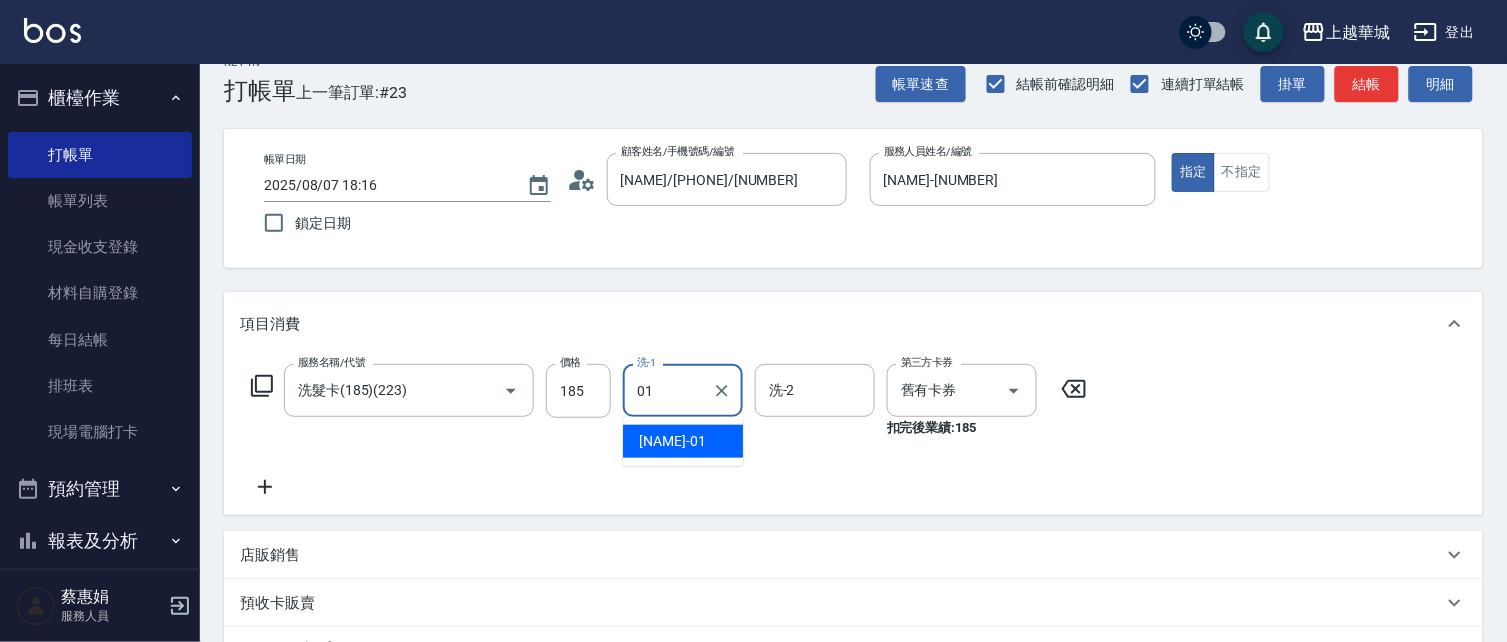 type on "[NAME]-[NUMBER]" 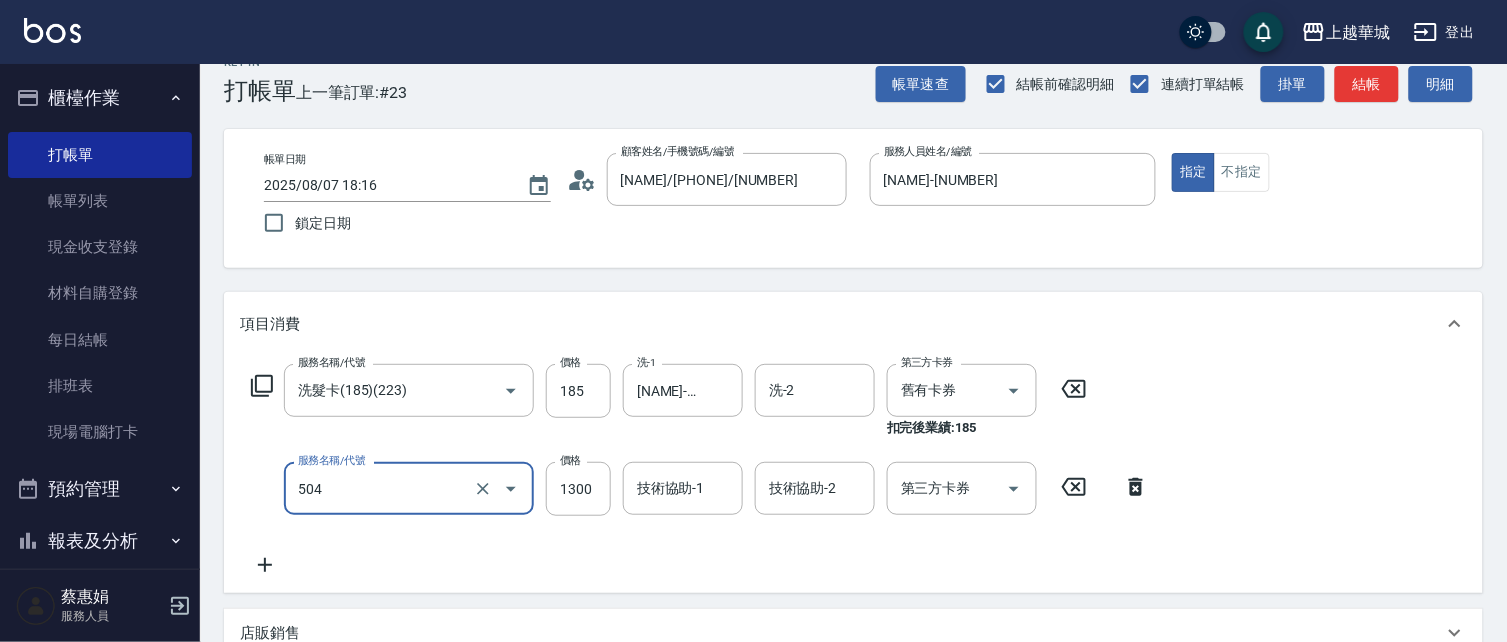 type on "染髮[1300](504)" 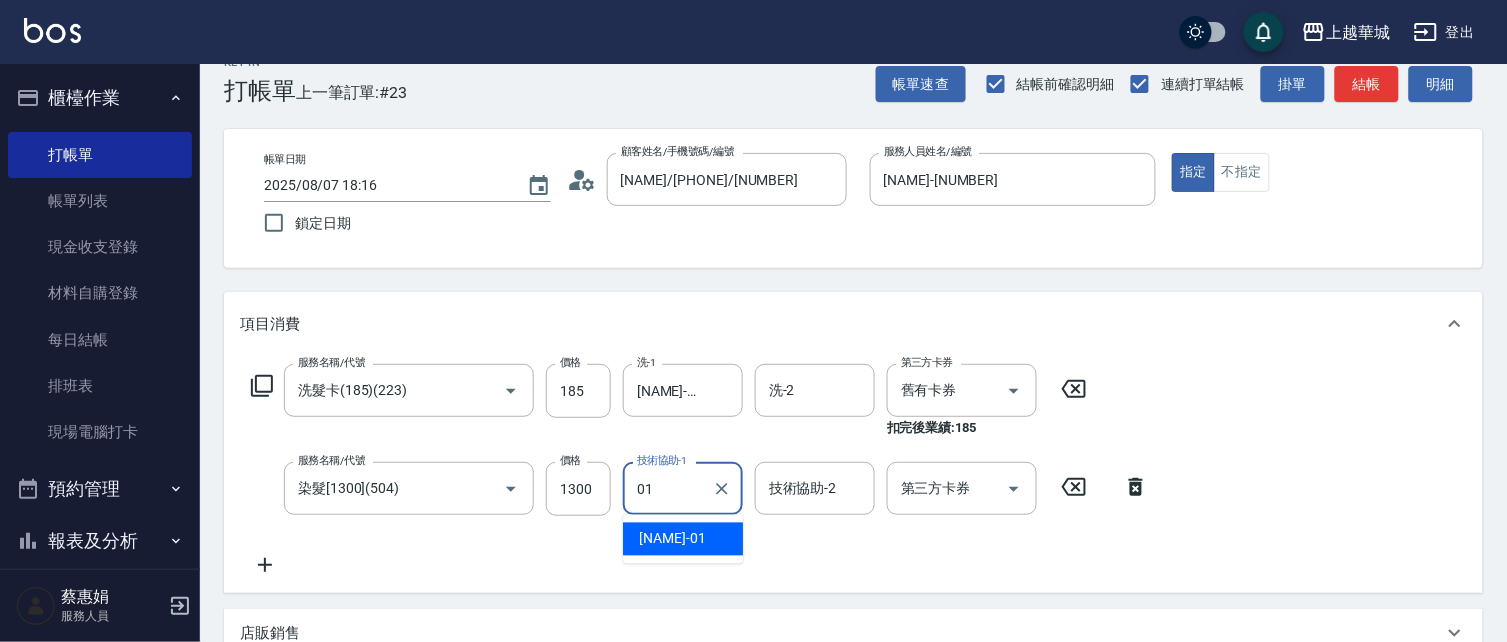 type on "[NAME]-[NUMBER]" 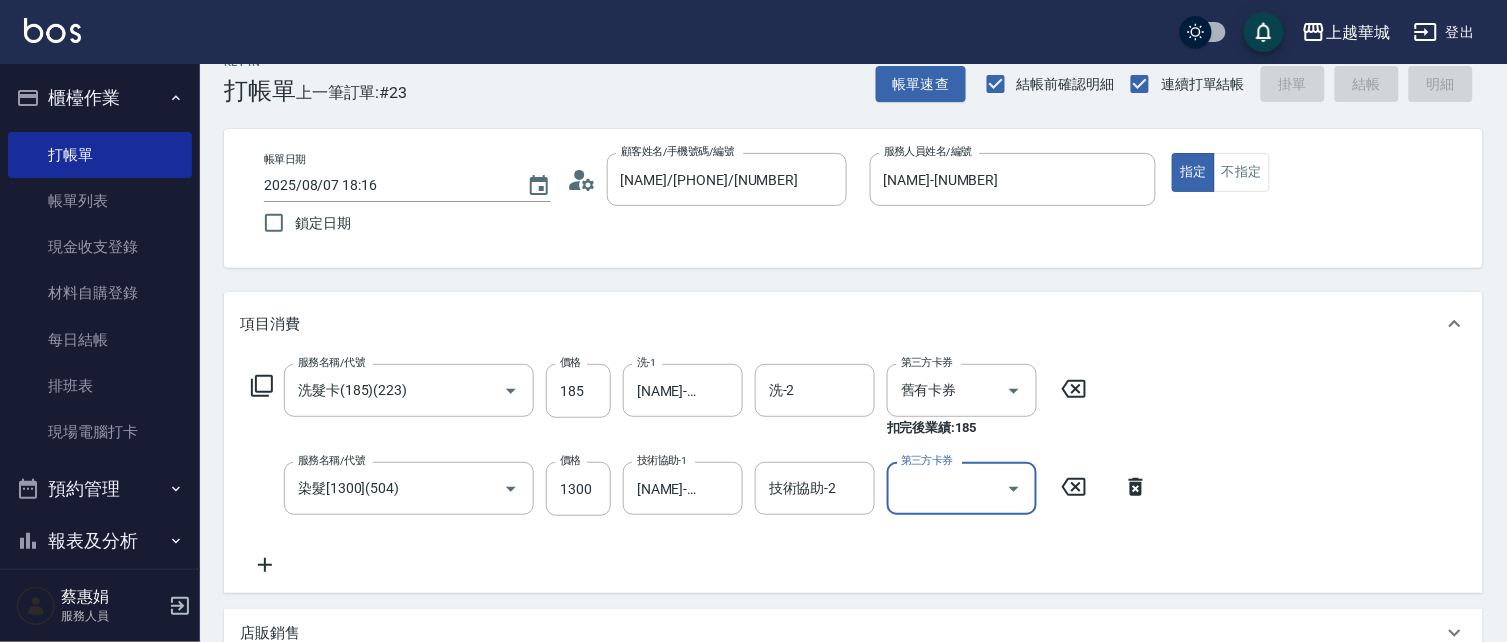 type 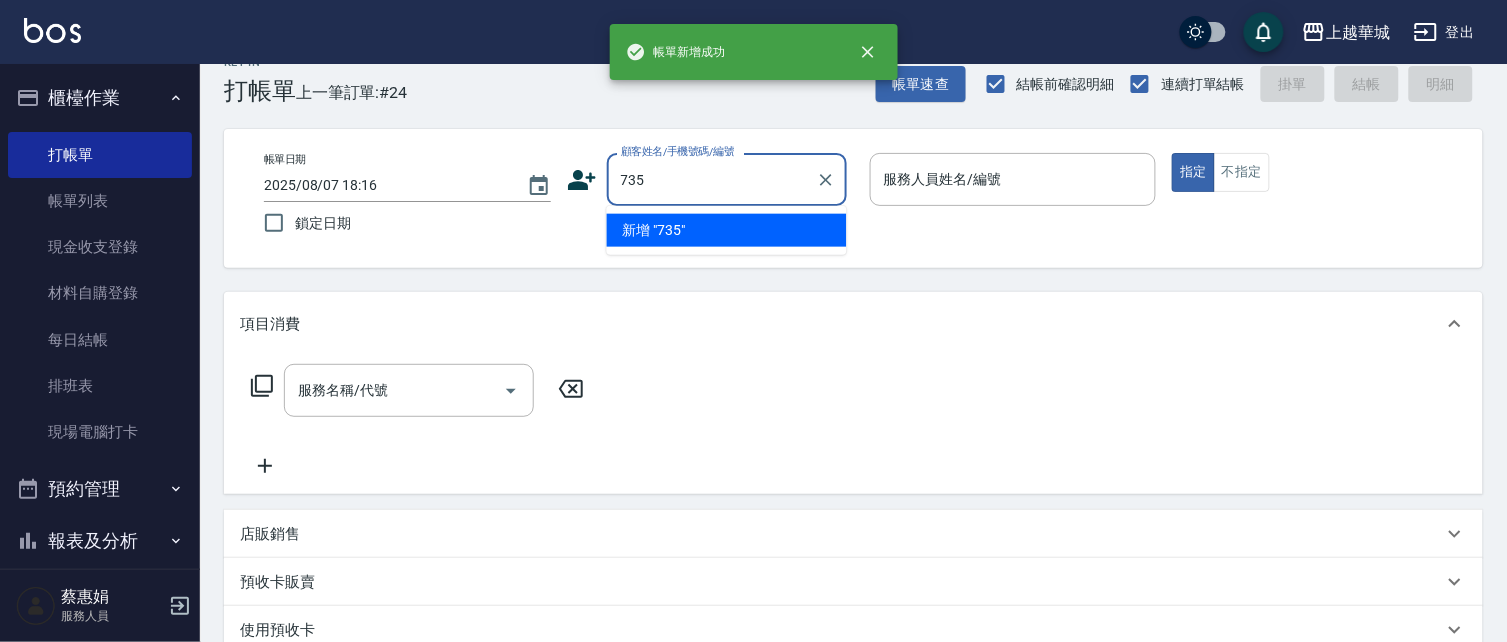 type on "735" 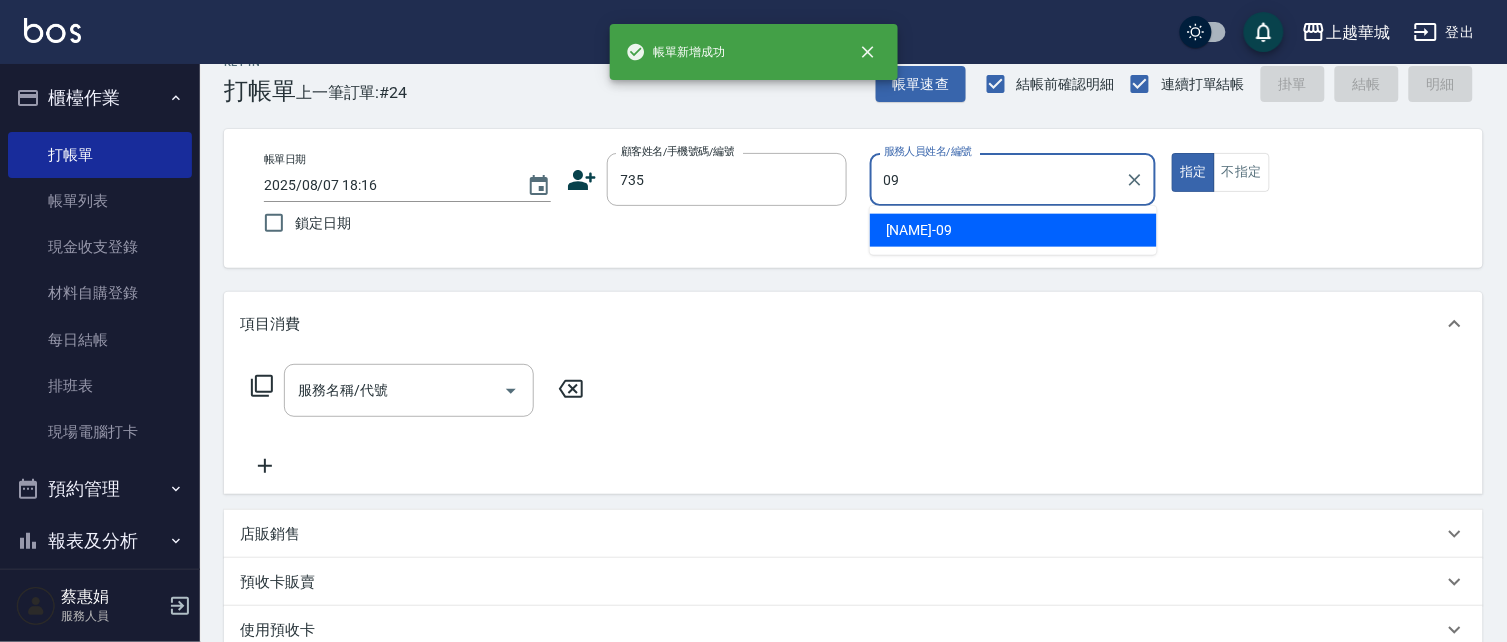 type on "[NAME]-[NUMBER]" 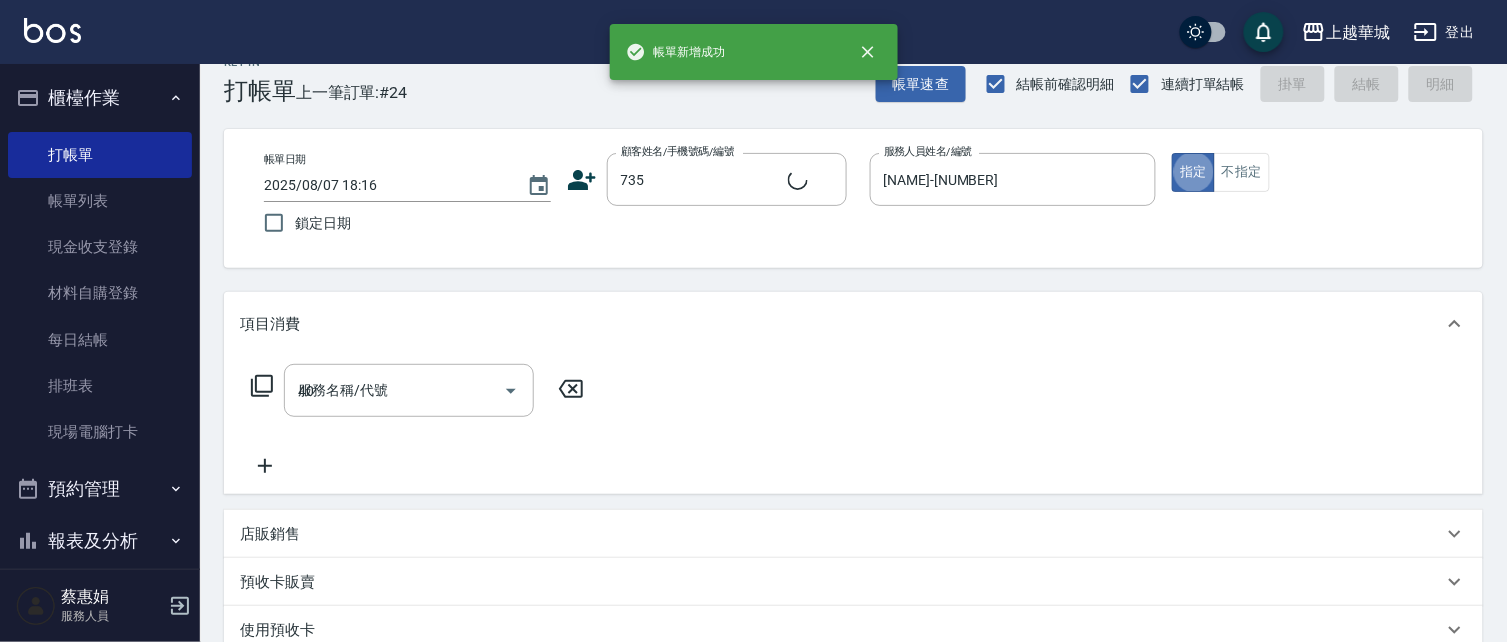 type on "409" 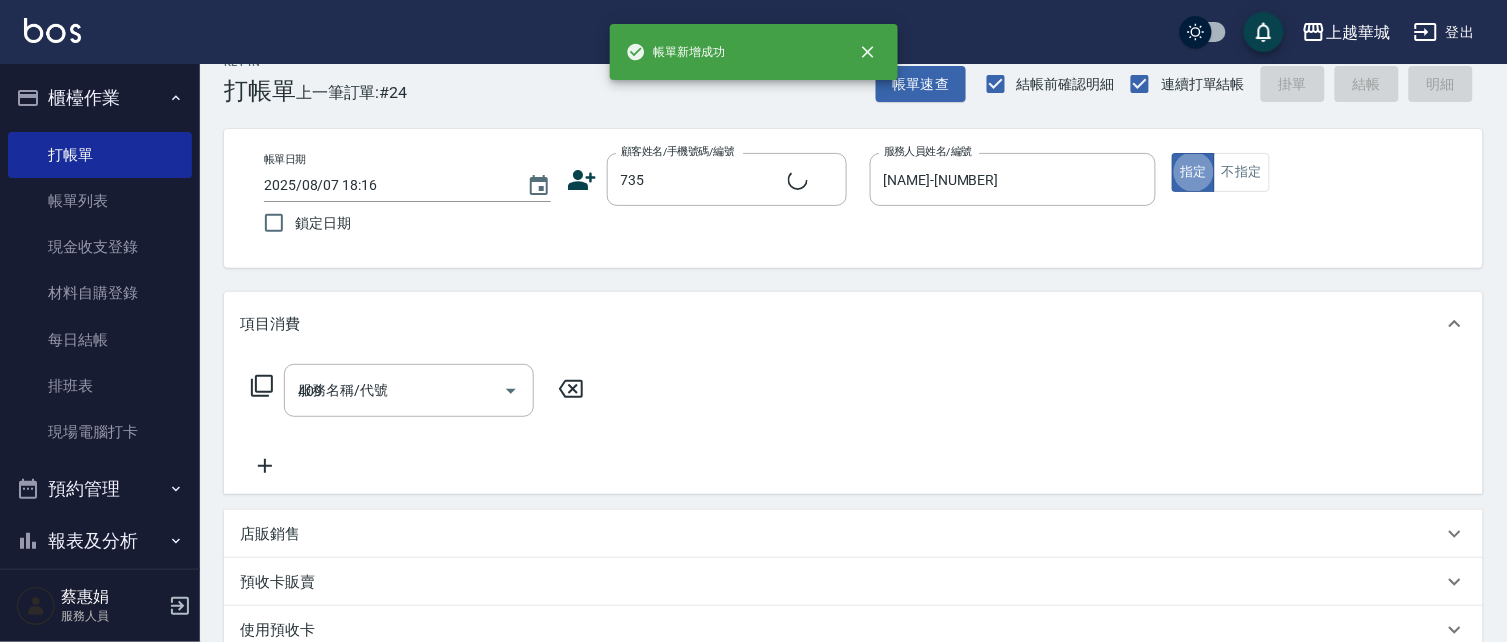 type on "[NAME]/ [PHONE]/[NUMBER]" 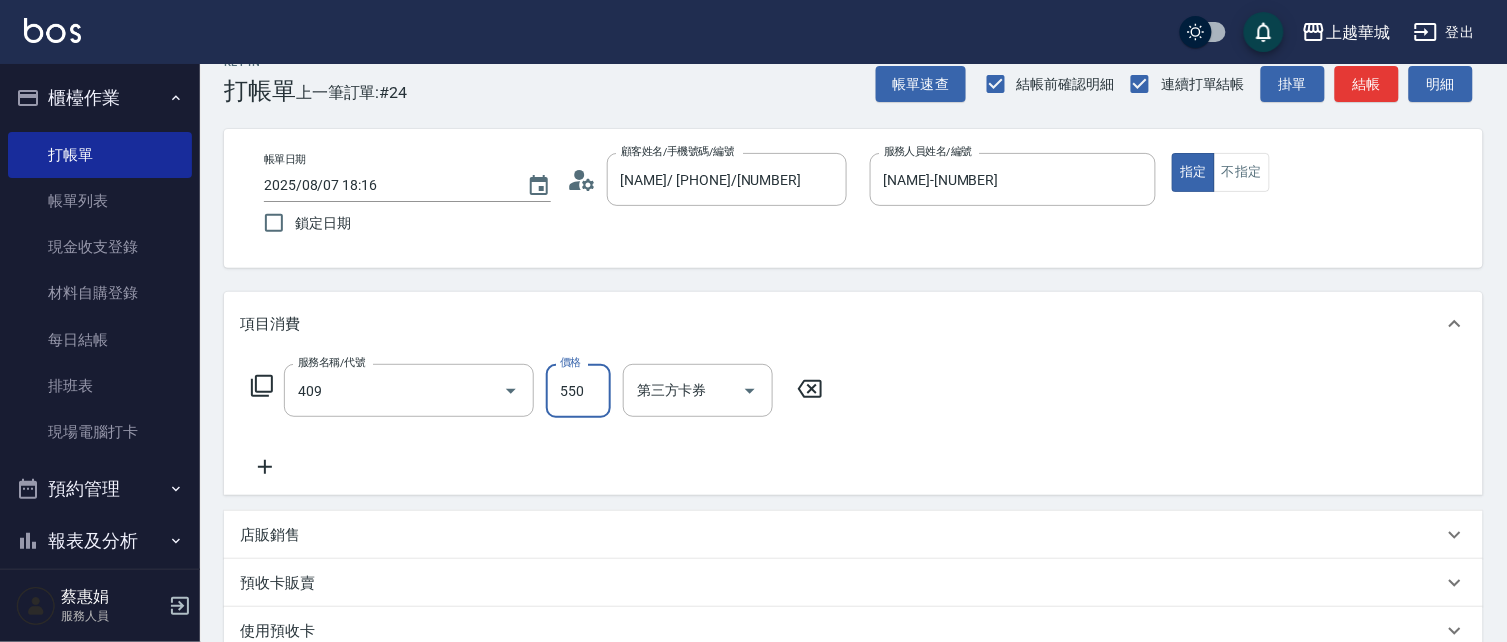 type on "剪髮(550)(409)" 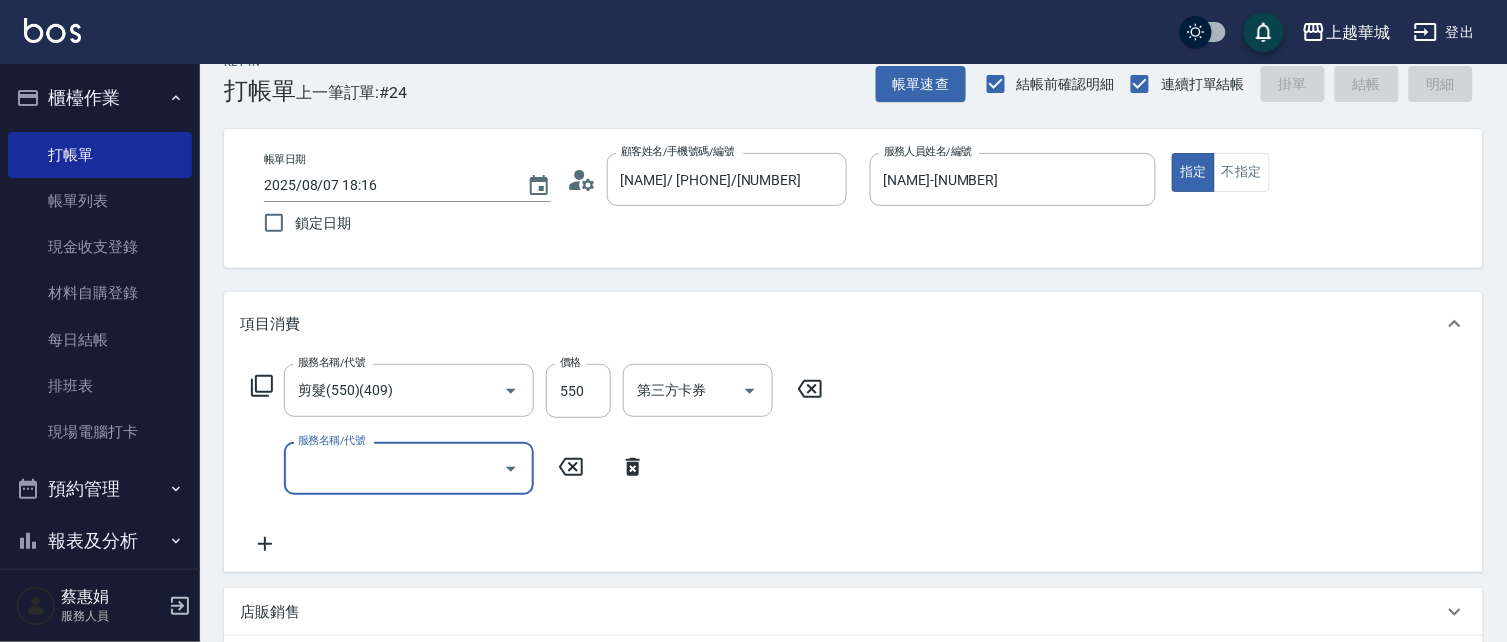 type on "2025/08/07 18:17" 